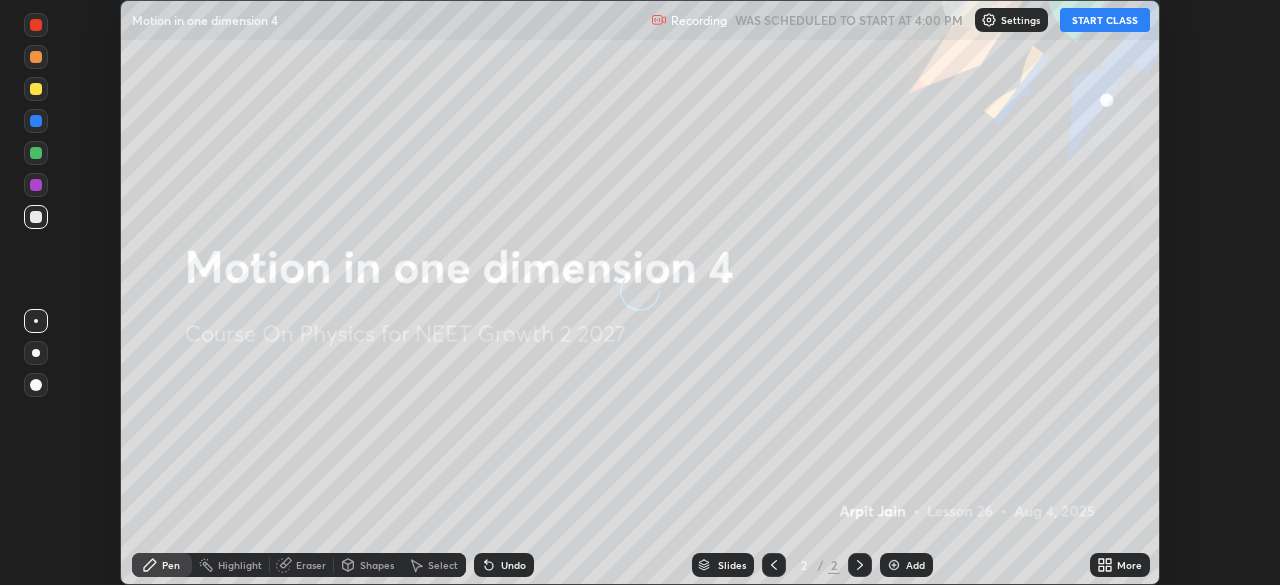 scroll, scrollTop: 0, scrollLeft: 0, axis: both 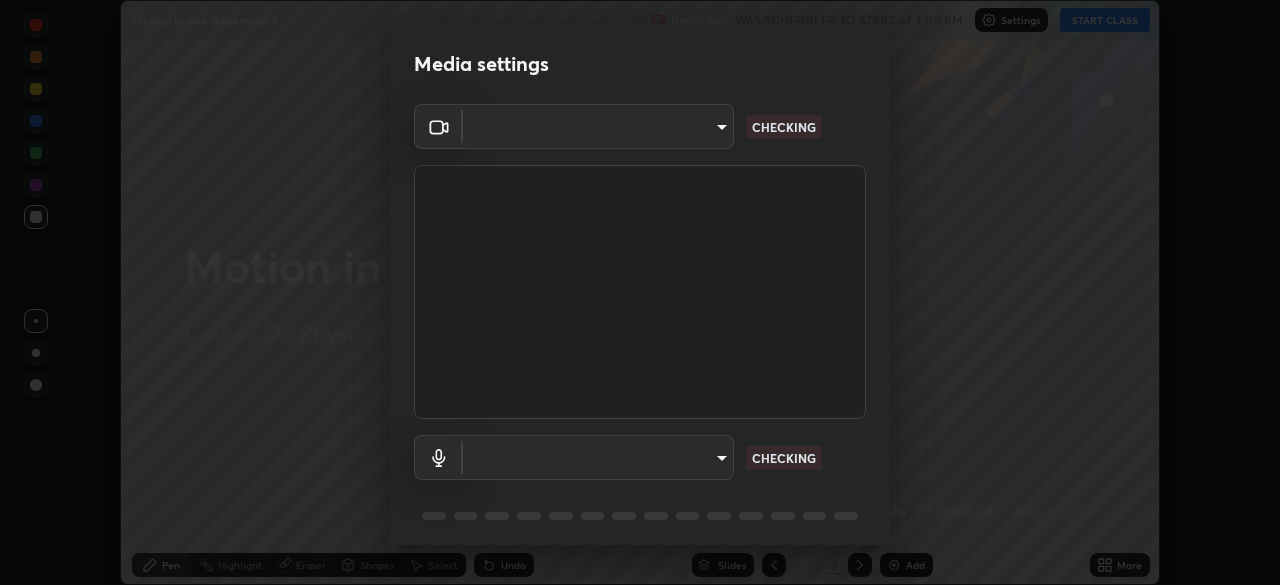 type on "8428e2be8a3e3f13974341e33778a08111258fb38798500ded61d344a6a8a77e" 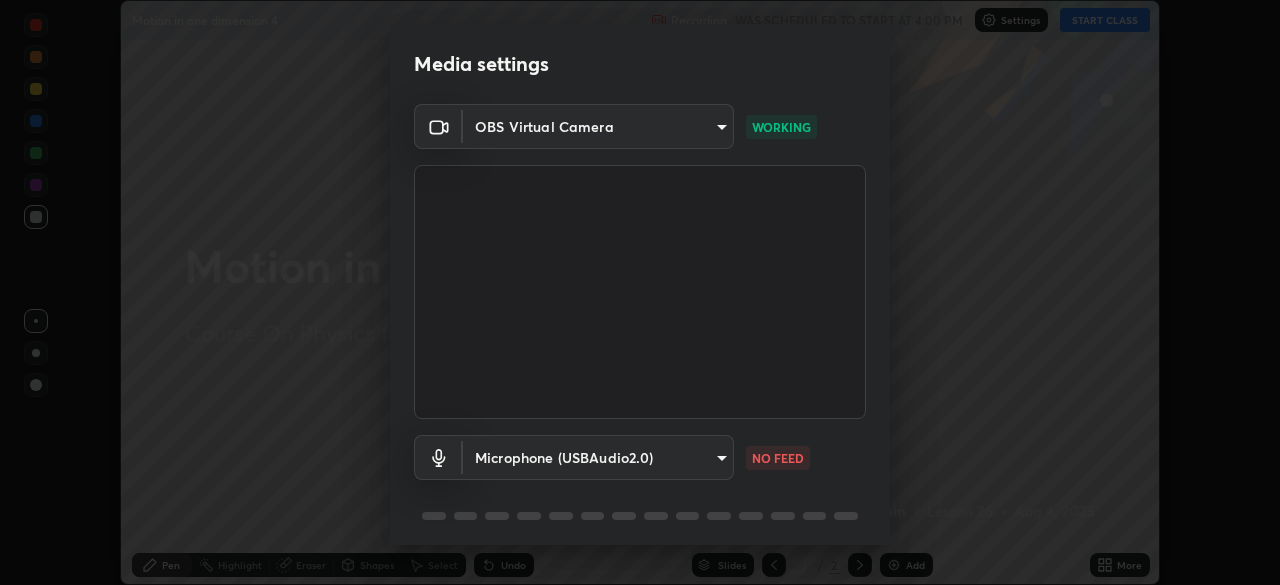 click on "Erase all Motion in one dimension 4 Recording WAS SCHEDULED TO START AT  4:00 PM Settings START CLASS Setting up your live class Motion in one dimension 4 • L26 of Course On Physics for NEET Growth 2 2027 [FIRST] [LAST] Pen Highlight Eraser Shapes Select Undo Slides 2 / 2 Add More No doubts shared Encourage your learners to ask a doubt for better clarity Report an issue Reason for reporting Buffering Chat not working Audio - Video sync issue Educator video quality low ​ Attach an image Report Media settings OBS Virtual Camera 8428e2be8a3e3f13974341e33778a08111258fb38798500ded61d344a6a8a77e WORKING Microphone (USBAudio2.0) b2fe59a7c3afd786c33f873ed2927e1749c2ed3f4b097d05c393c8857df3cde5 NO FEED 1 / 5 Next" at bounding box center [640, 292] 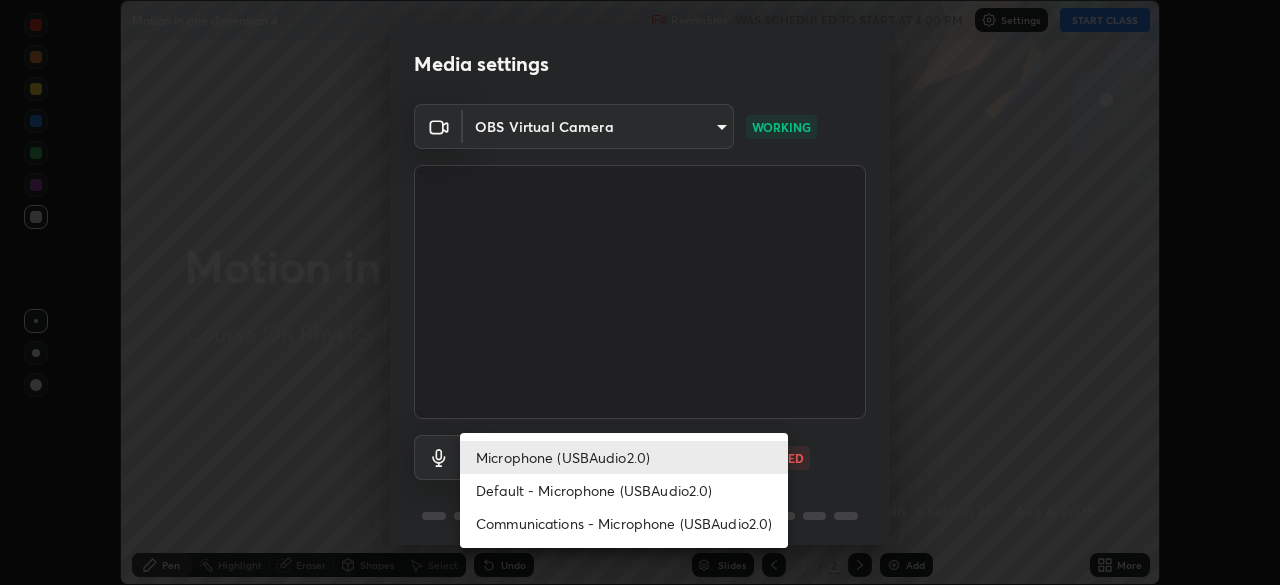 click on "Default - Microphone (USBAudio2.0)" at bounding box center (624, 490) 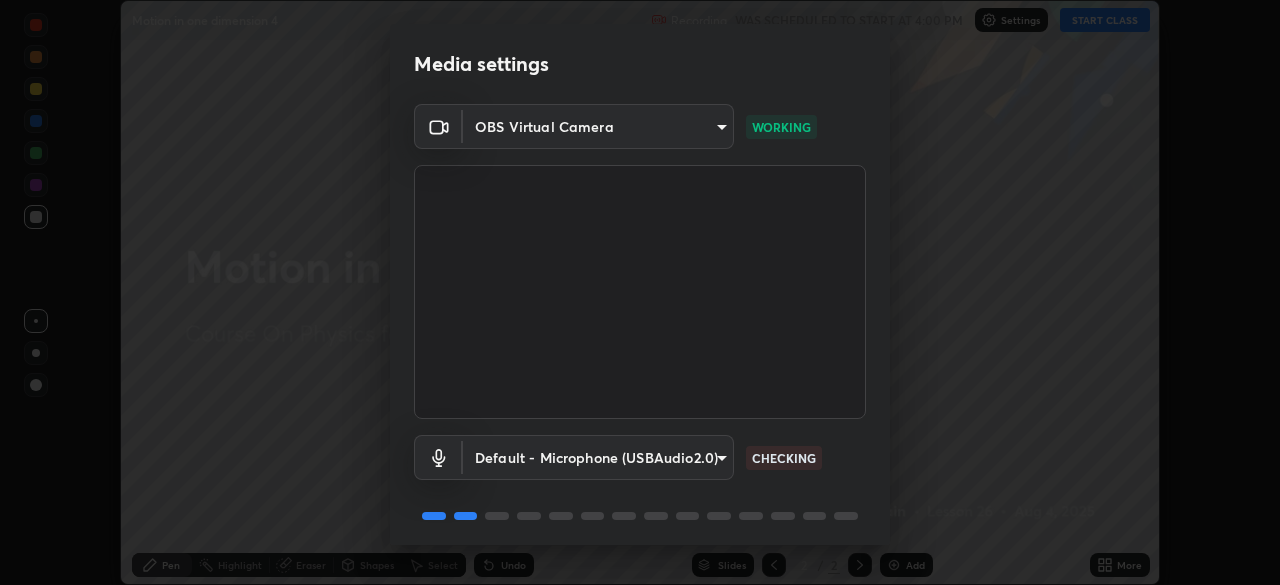 scroll, scrollTop: 71, scrollLeft: 0, axis: vertical 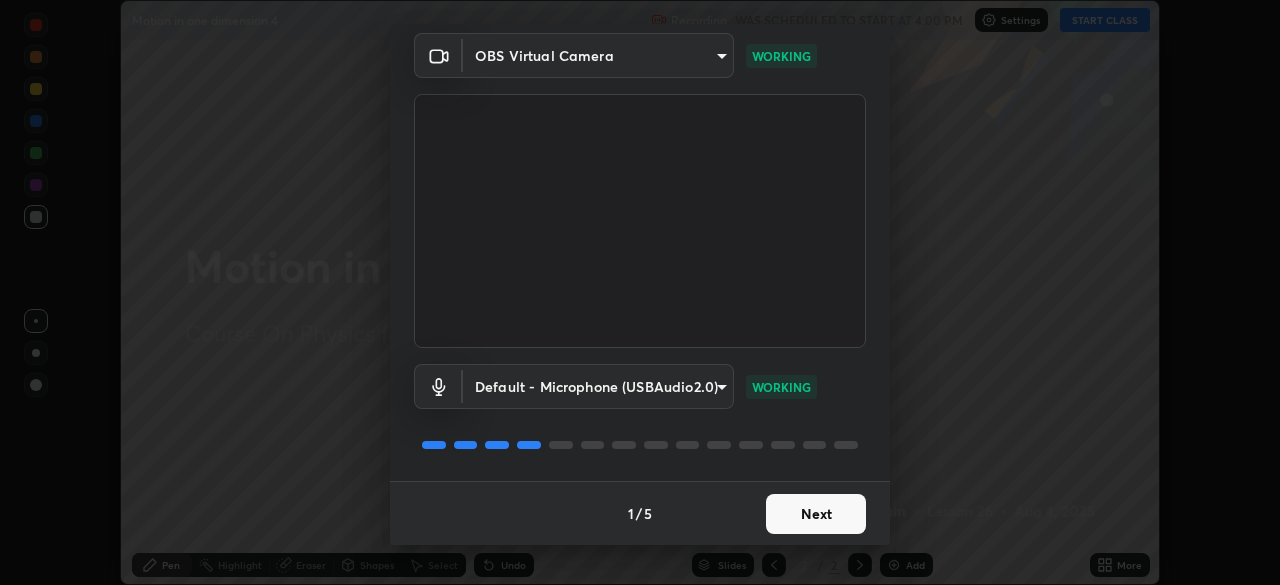click on "Next" at bounding box center (816, 514) 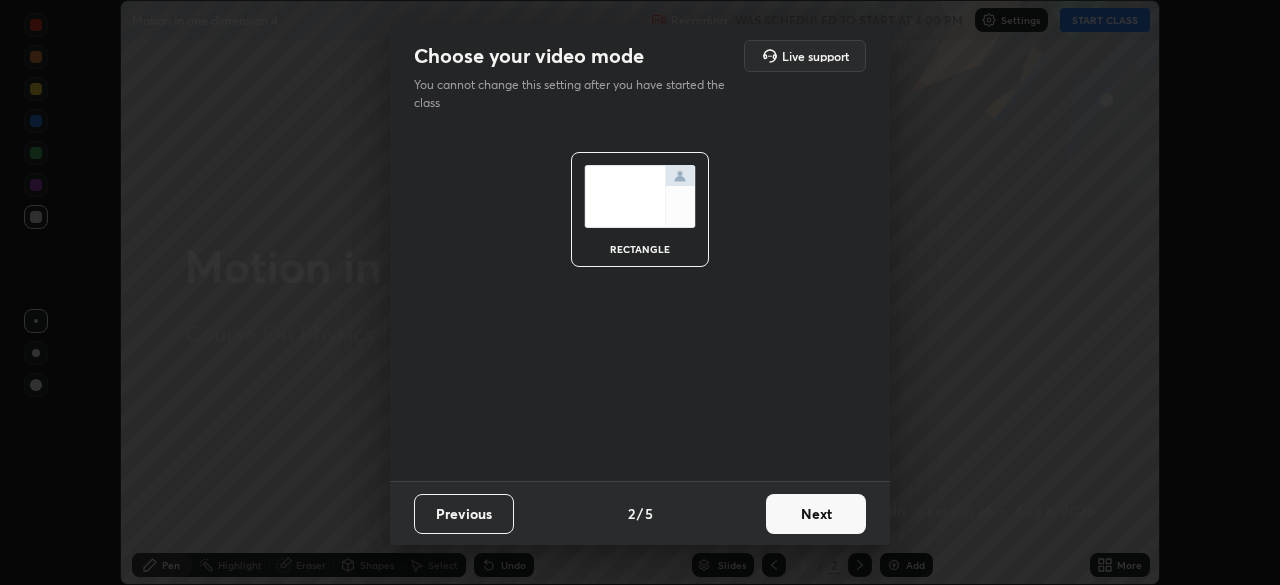 scroll, scrollTop: 0, scrollLeft: 0, axis: both 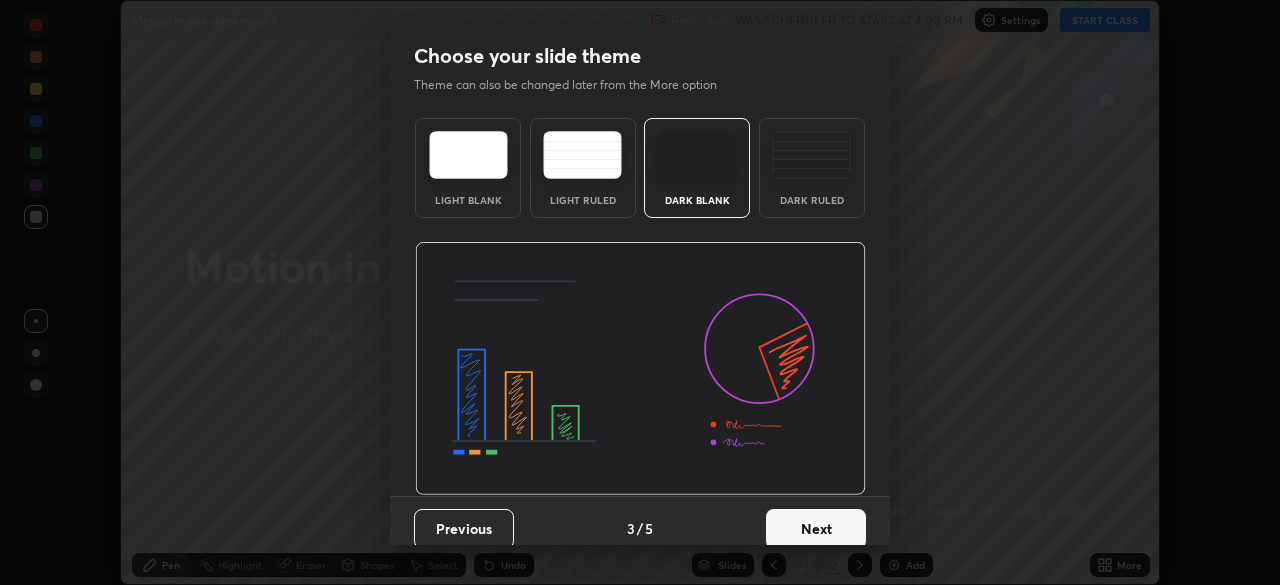 click at bounding box center [811, 155] 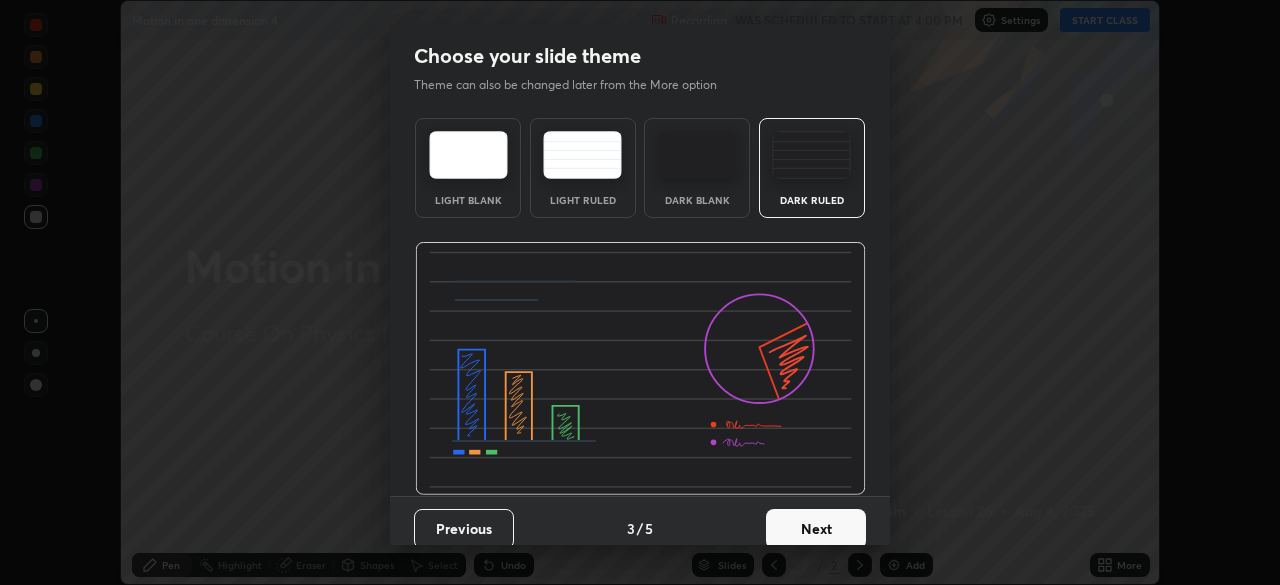 click on "Next" at bounding box center [816, 529] 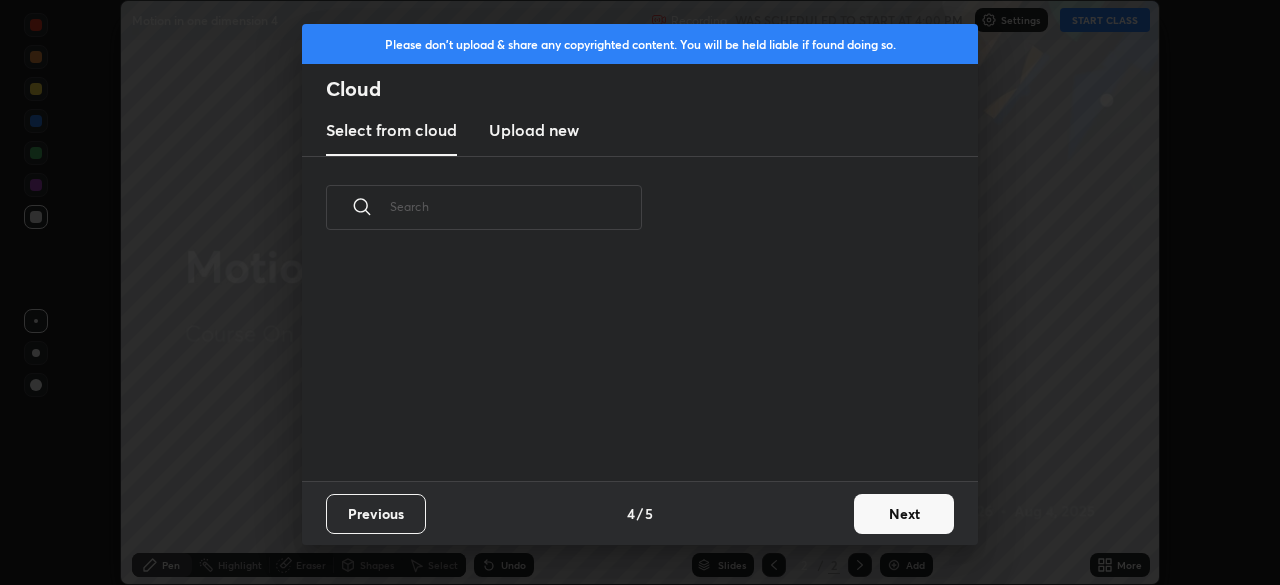 scroll, scrollTop: 222, scrollLeft: 642, axis: both 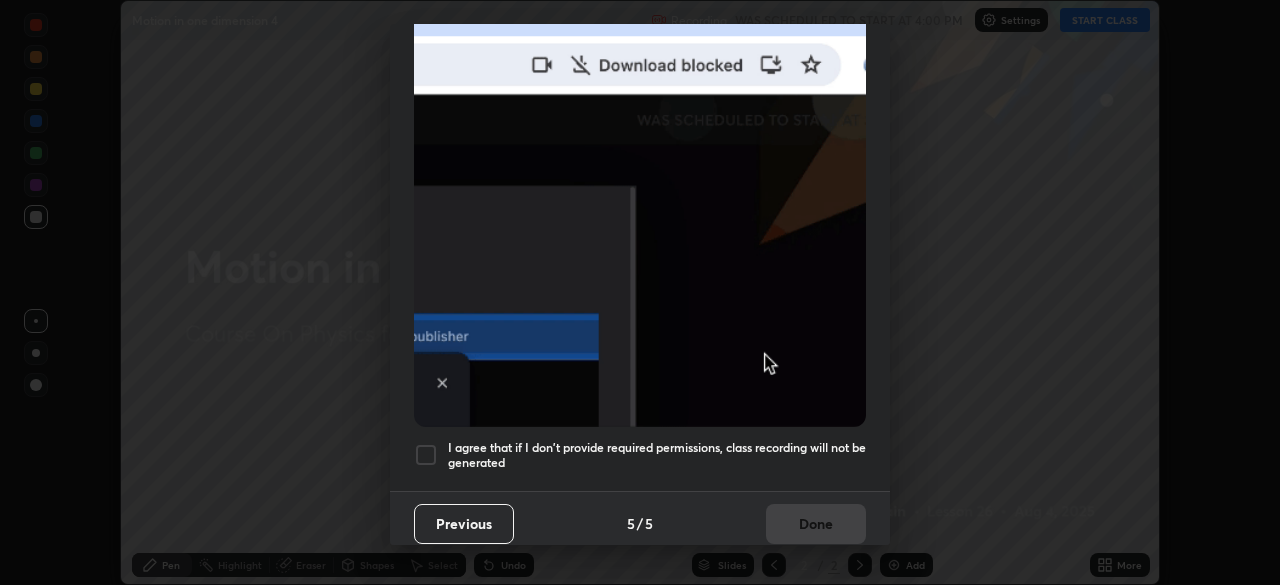 click on "I agree that if I don't provide required permissions, class recording will not be generated" at bounding box center [657, 455] 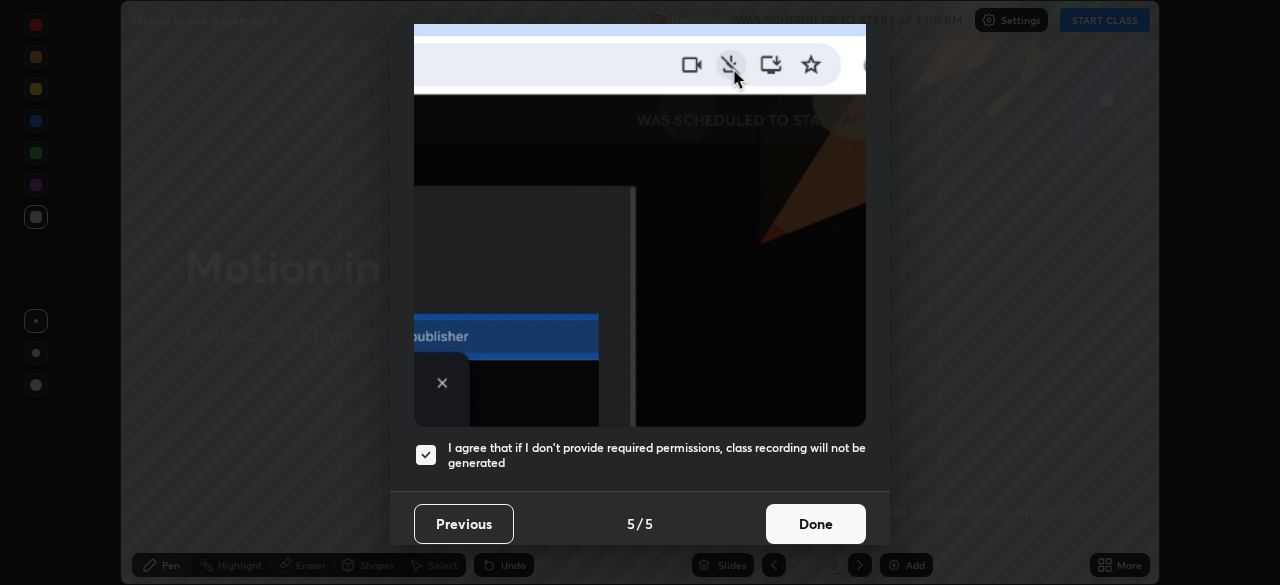 click on "Done" at bounding box center [816, 524] 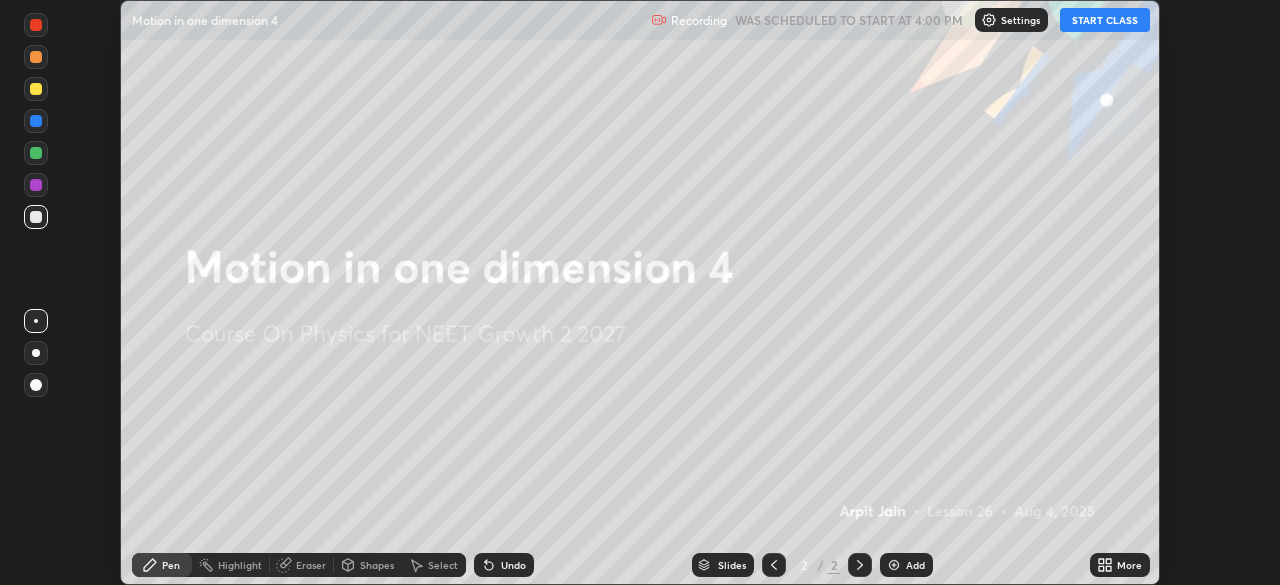 click on "START CLASS" at bounding box center (1105, 20) 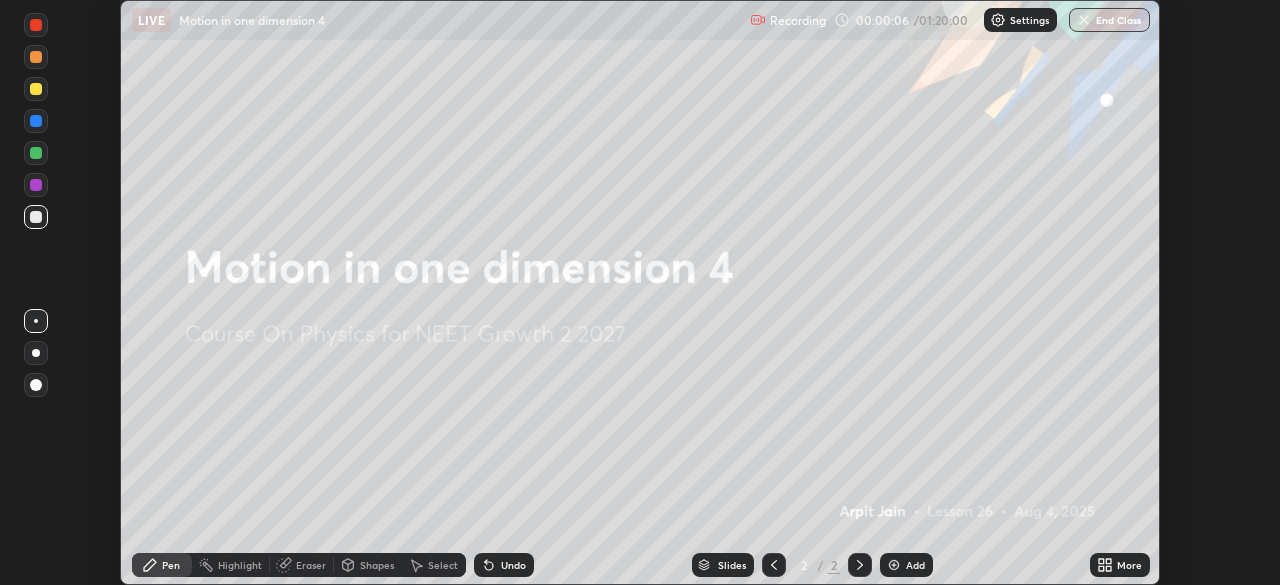 click on "More" at bounding box center [1120, 565] 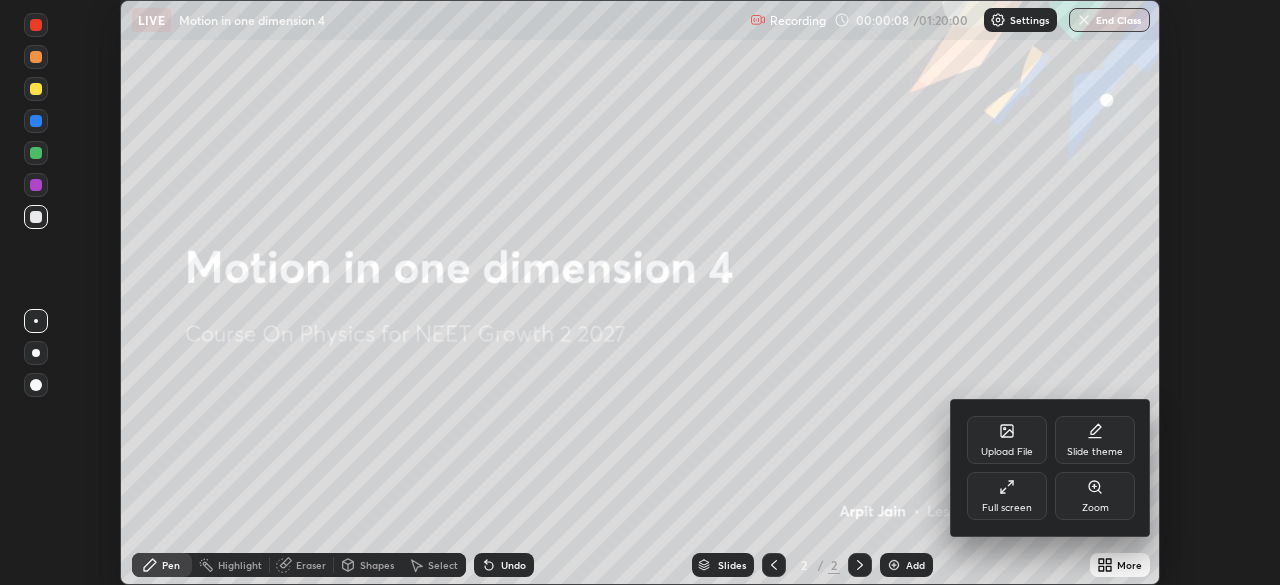 click on "Full screen" at bounding box center [1007, 496] 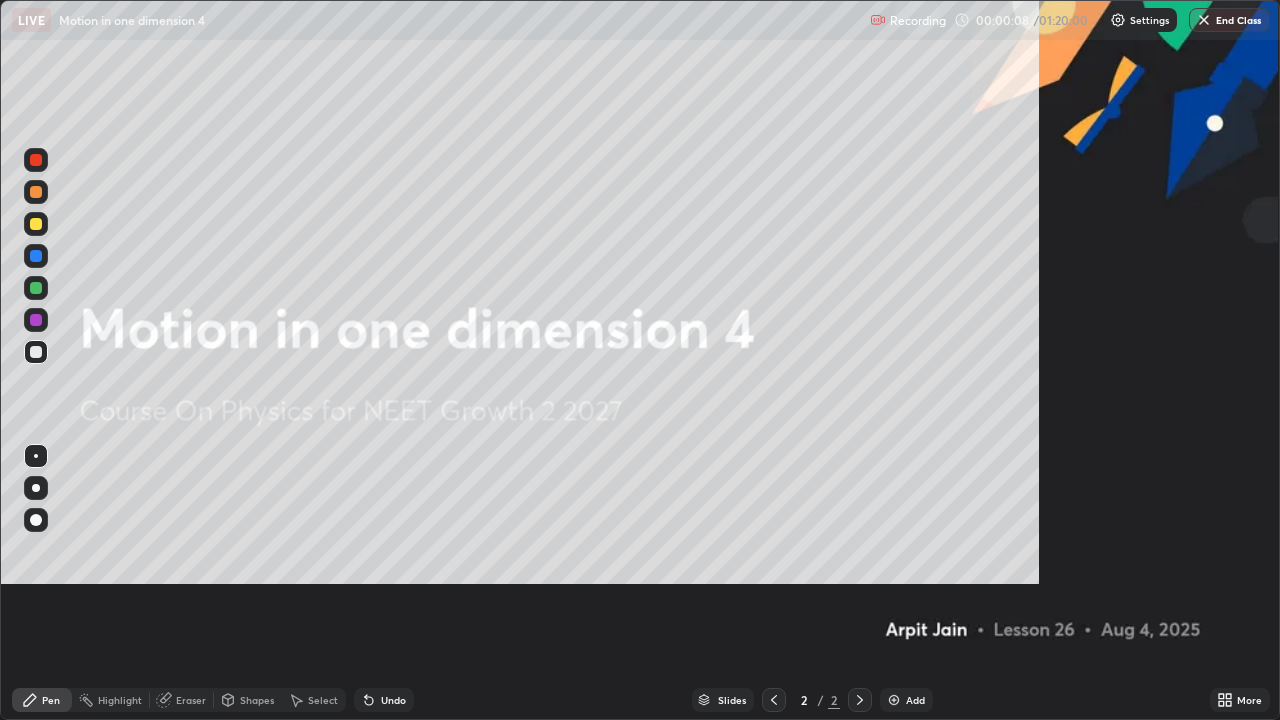 scroll, scrollTop: 99280, scrollLeft: 98720, axis: both 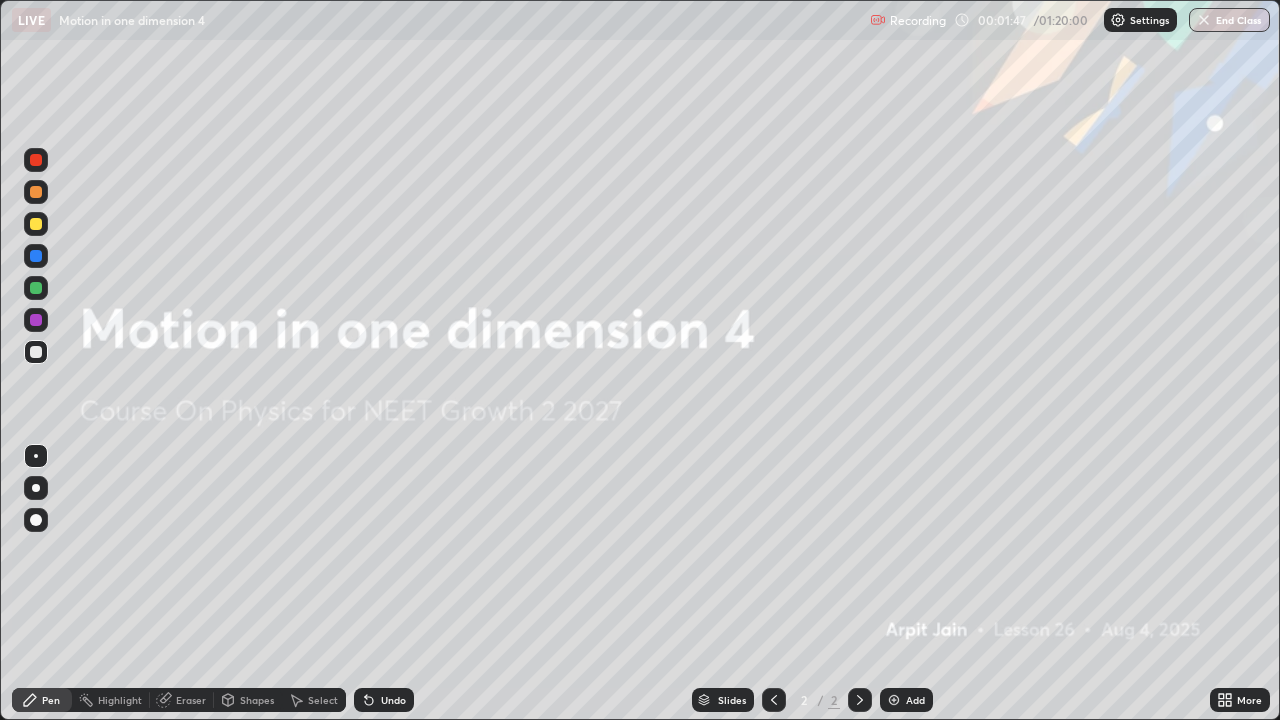 click at bounding box center [894, 700] 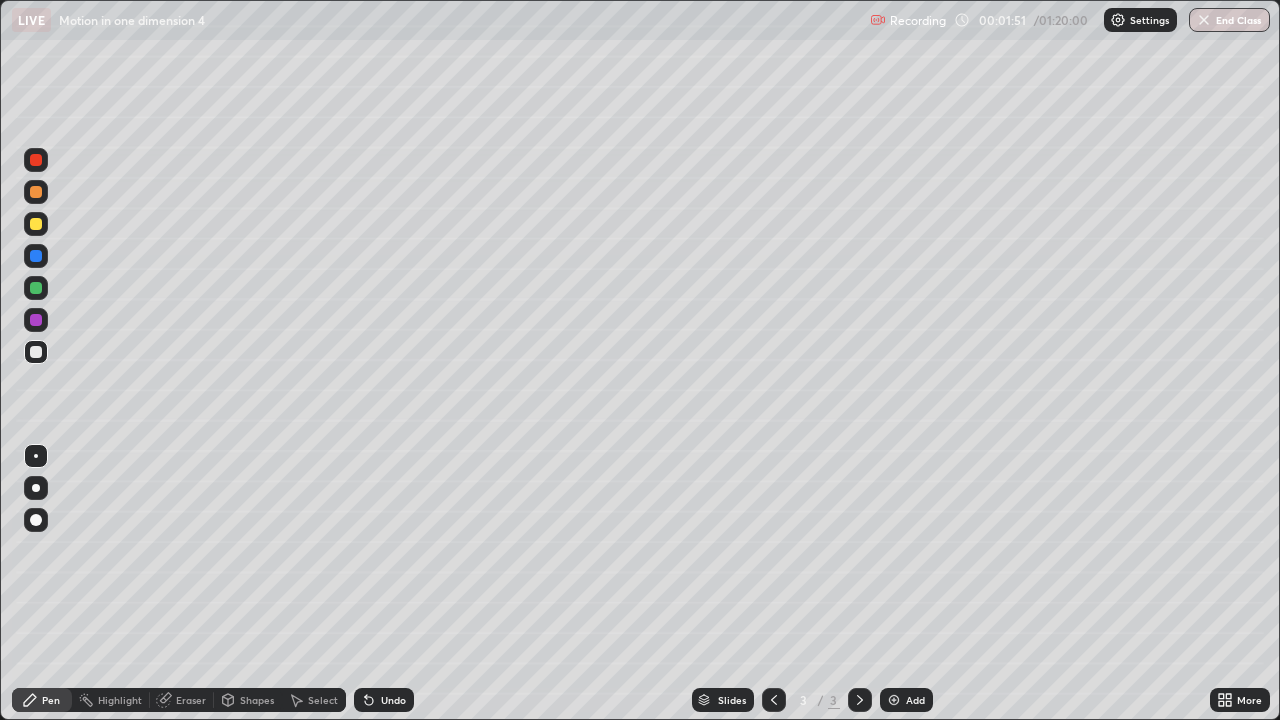 click at bounding box center [36, 488] 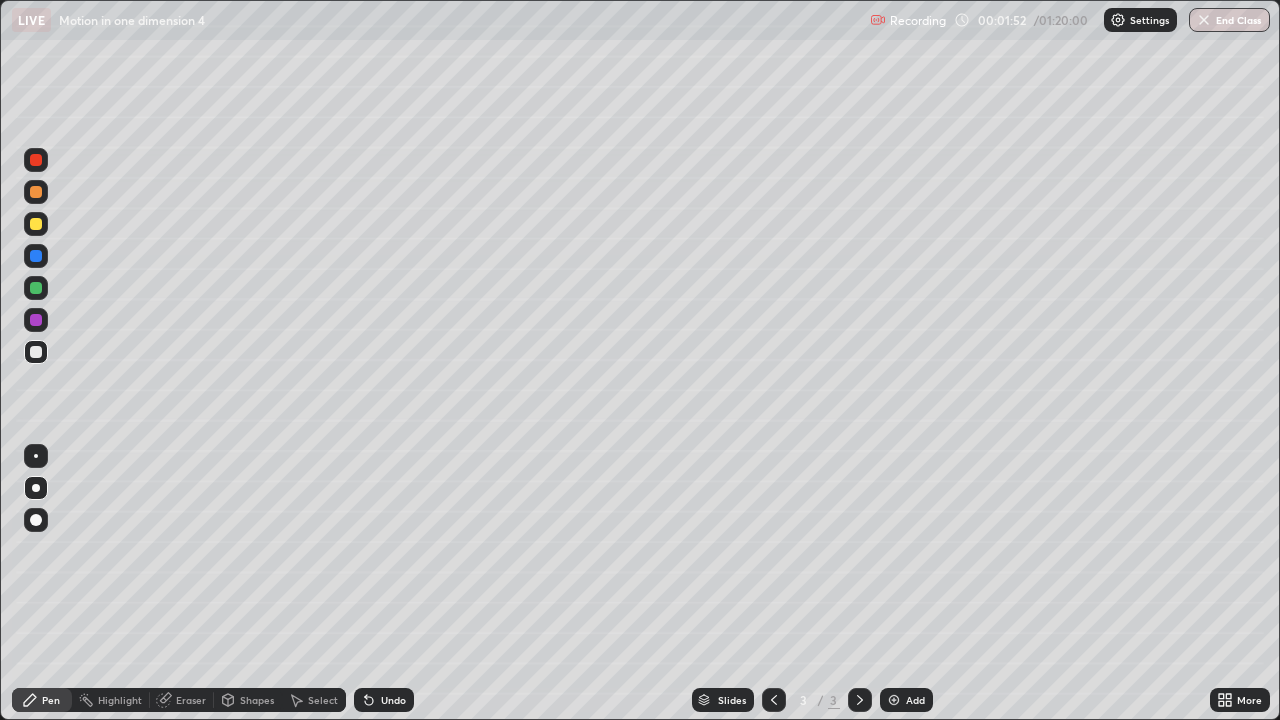 click at bounding box center (36, 224) 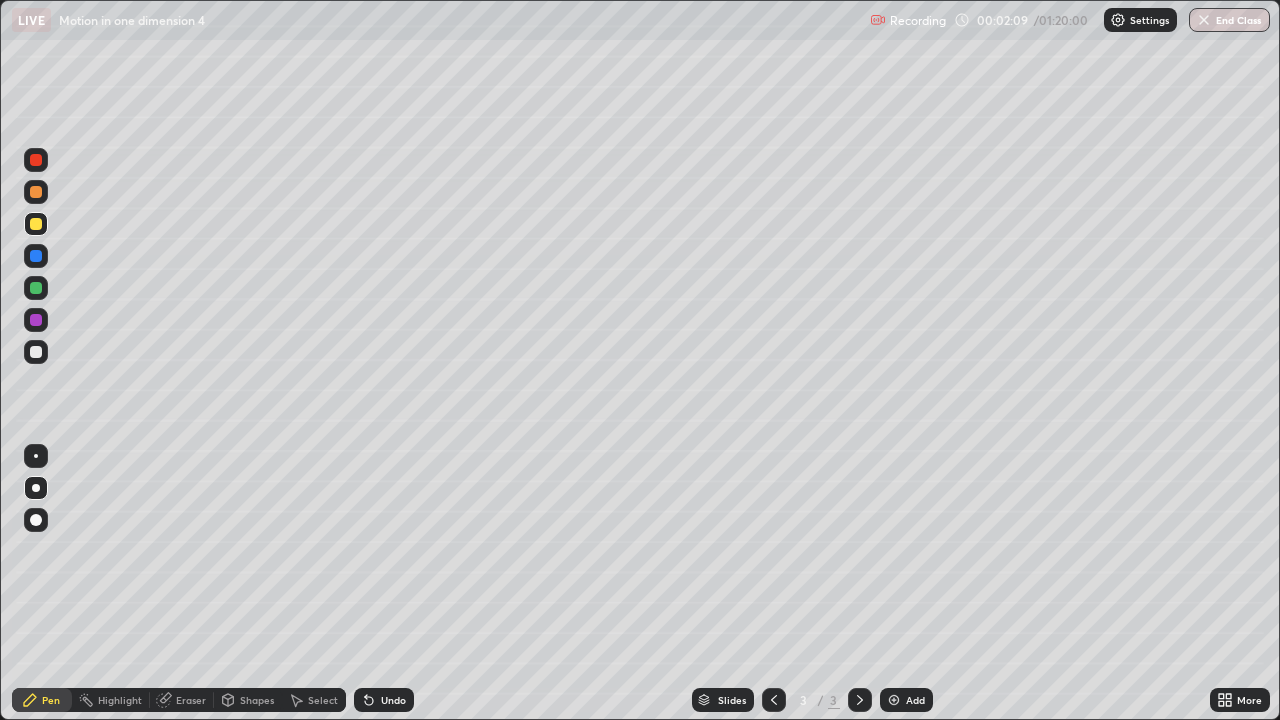 click at bounding box center (36, 352) 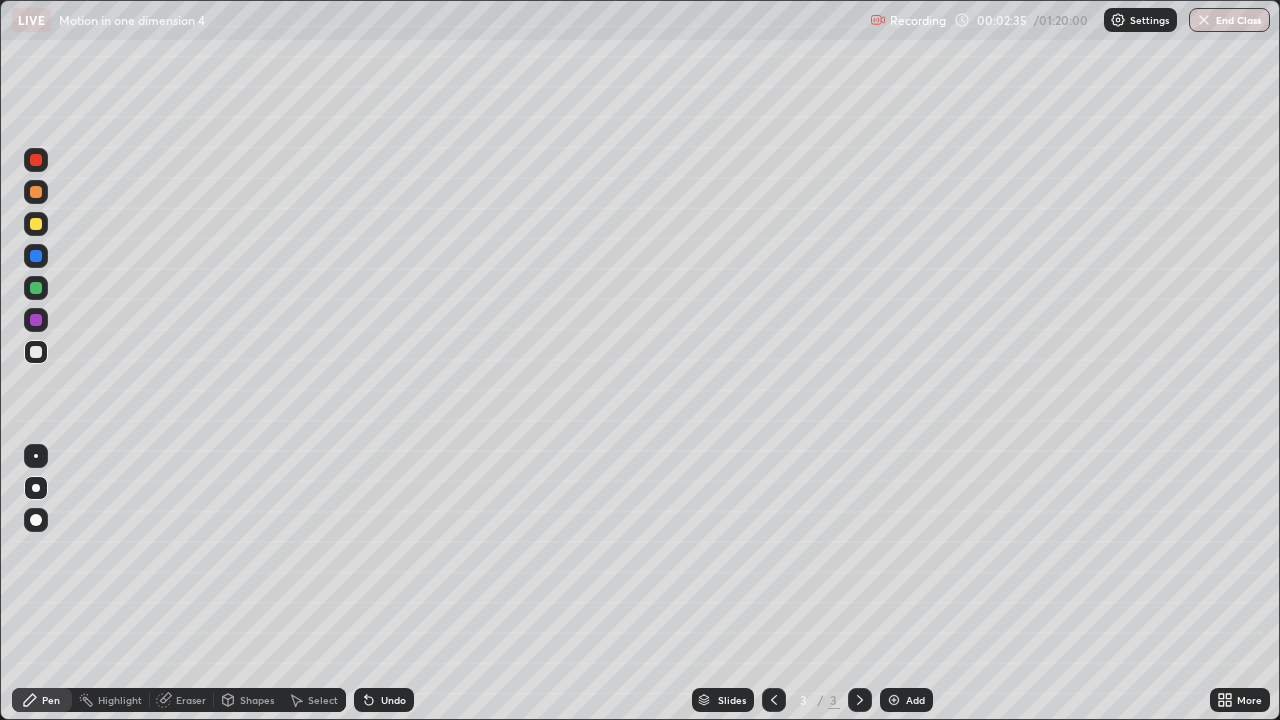 click at bounding box center [36, 352] 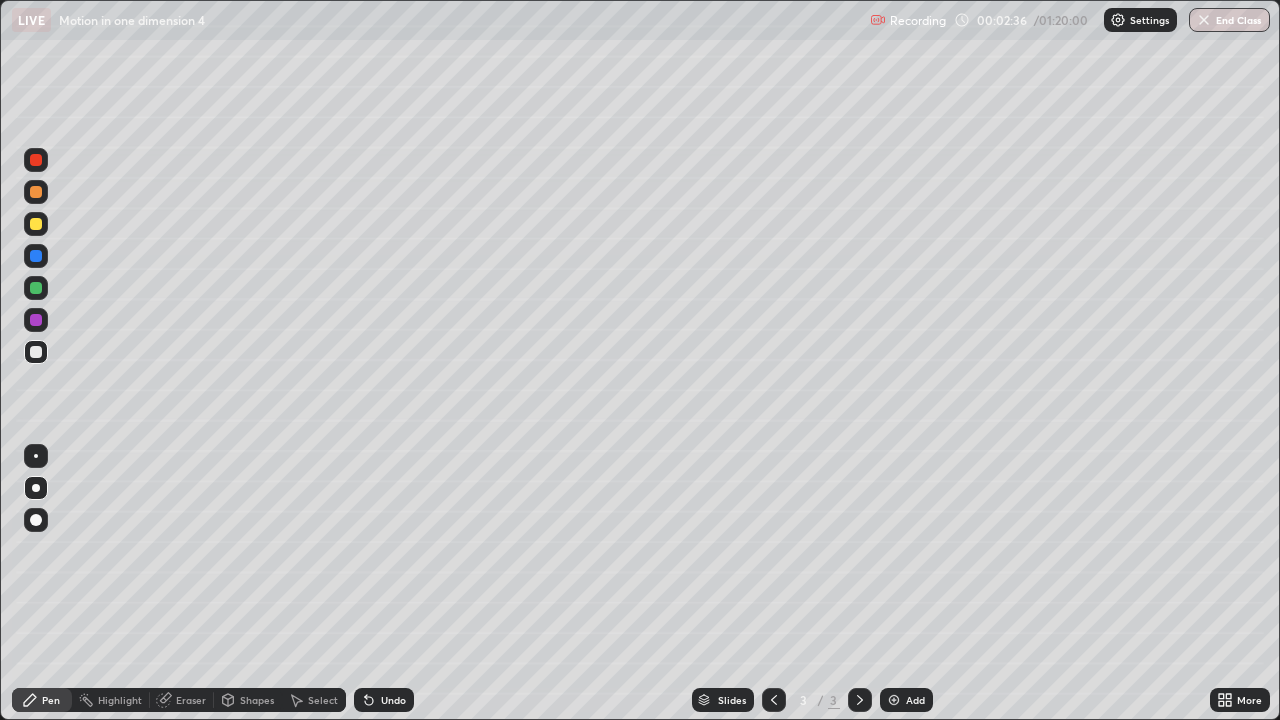 click at bounding box center [36, 288] 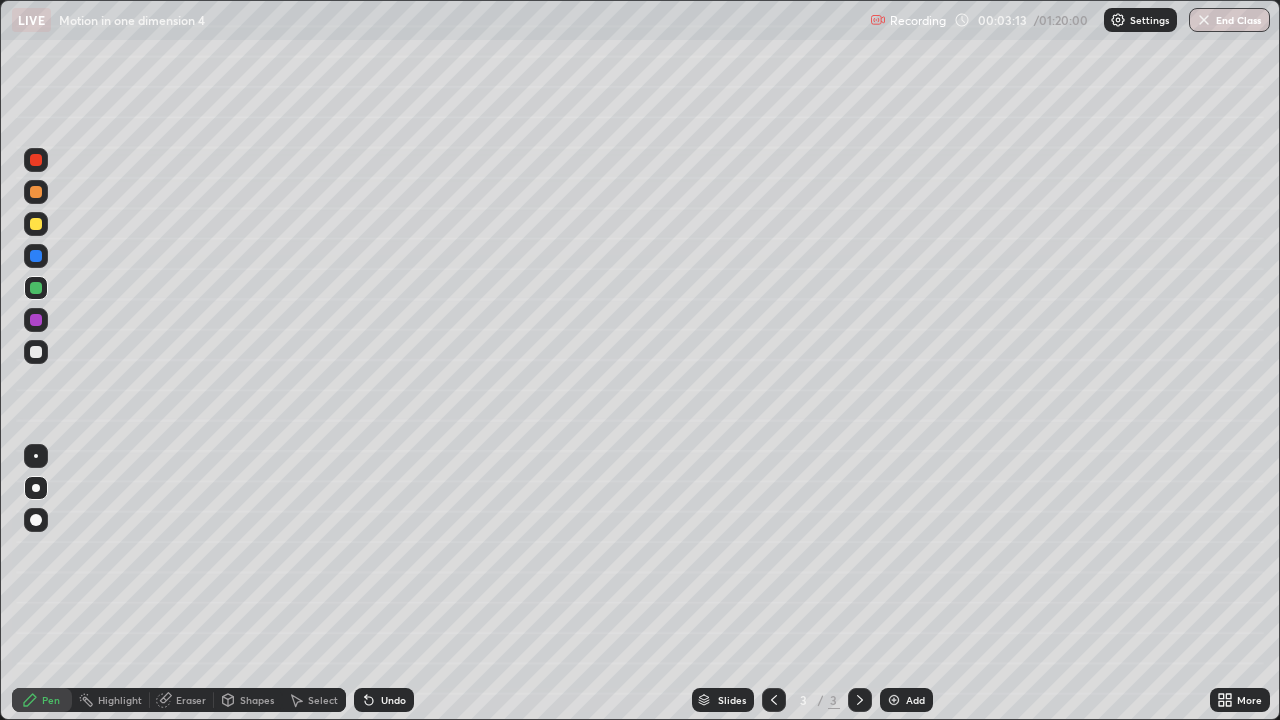 click at bounding box center [36, 352] 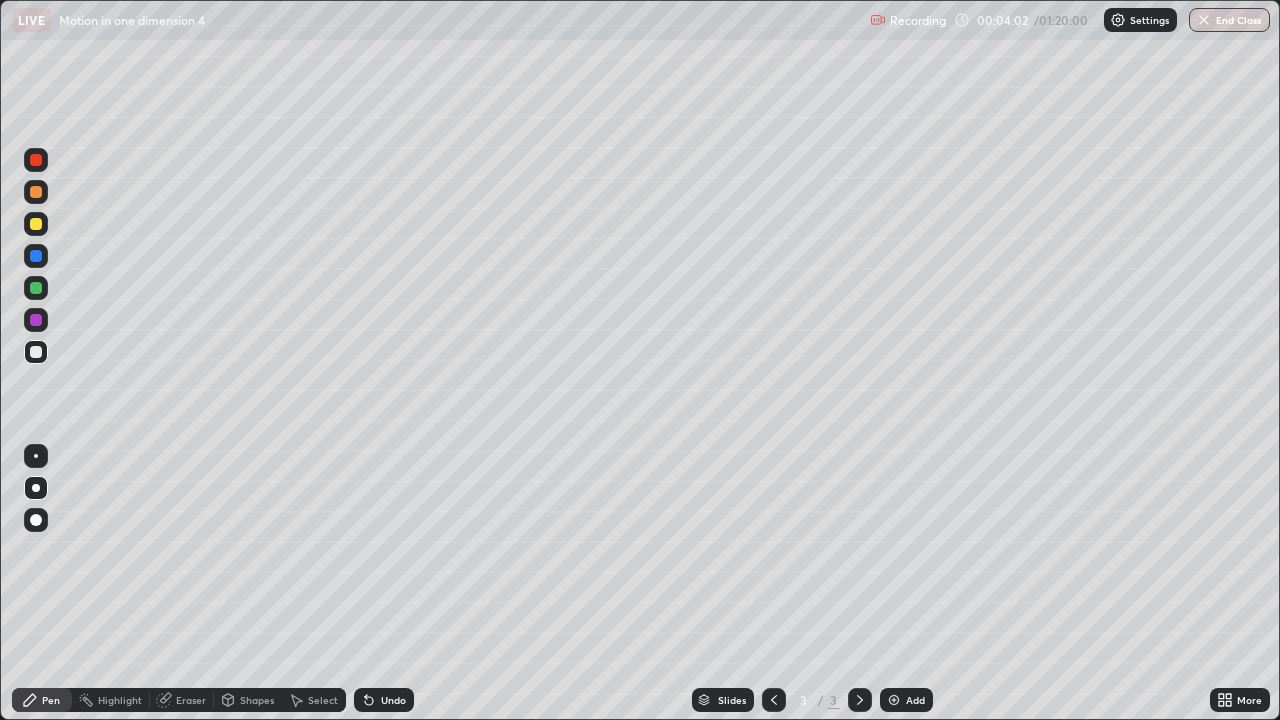 click at bounding box center (36, 320) 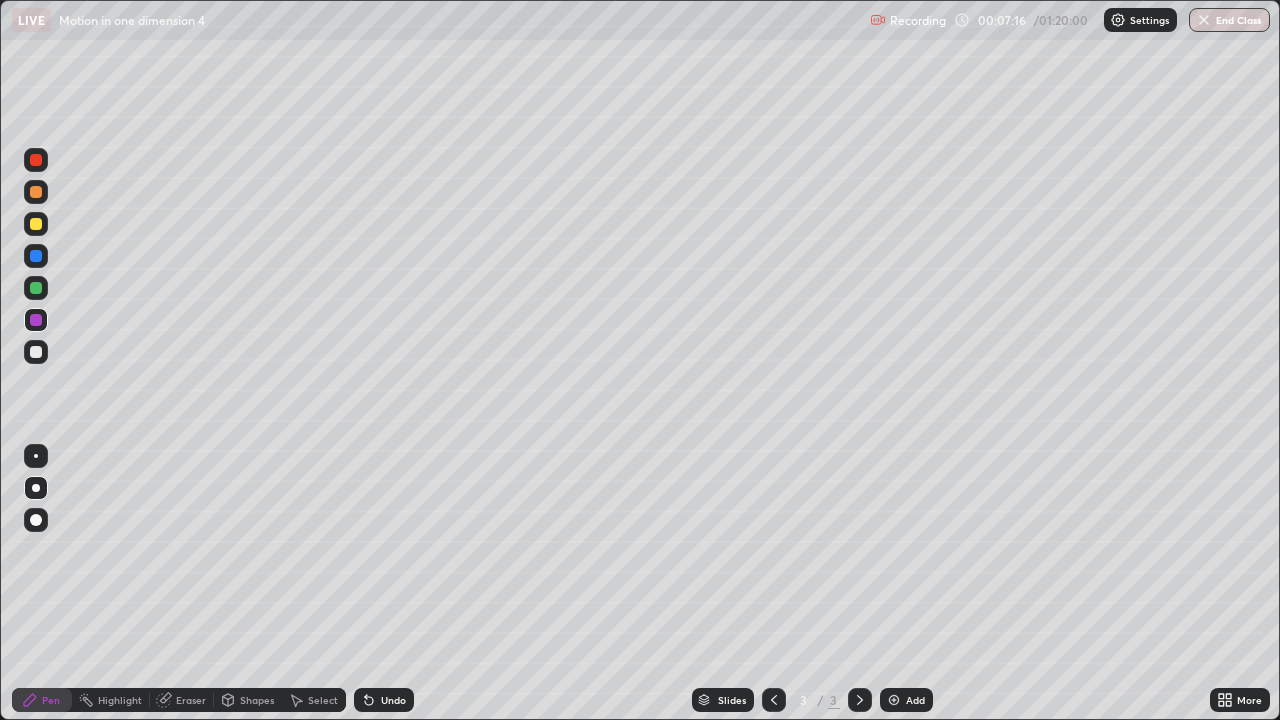 click on "Add" at bounding box center [915, 700] 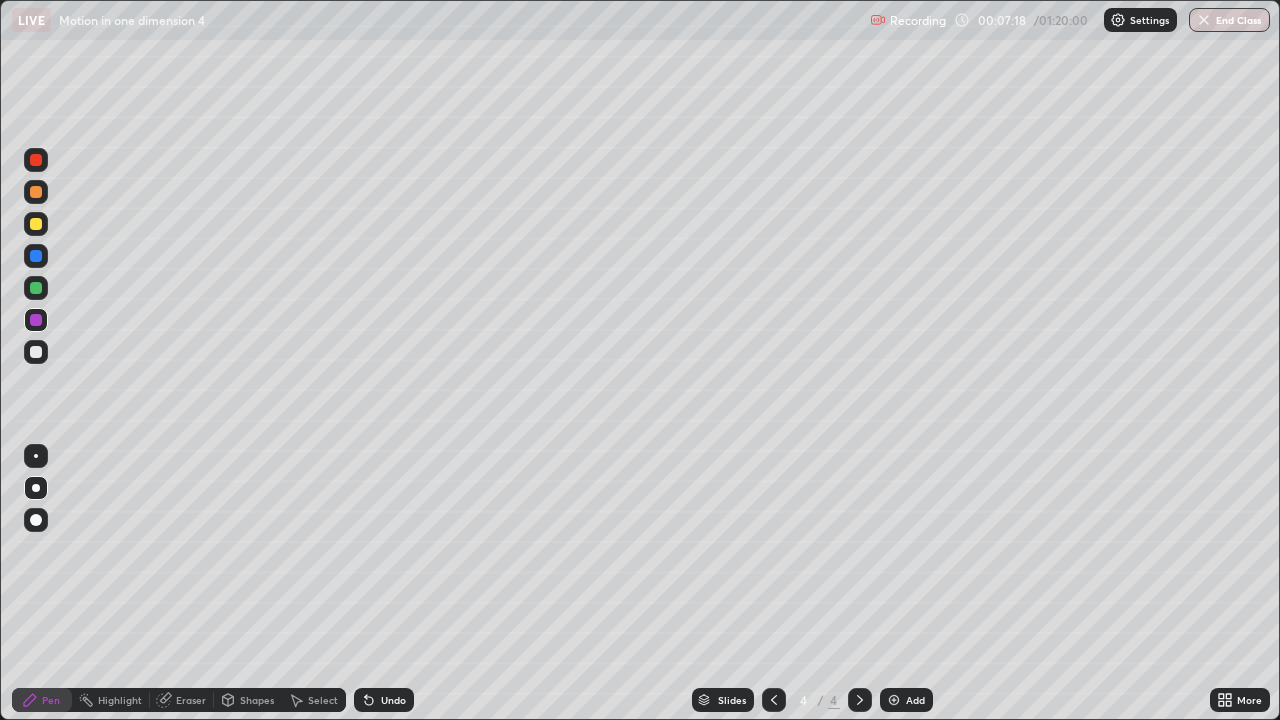 click at bounding box center (36, 224) 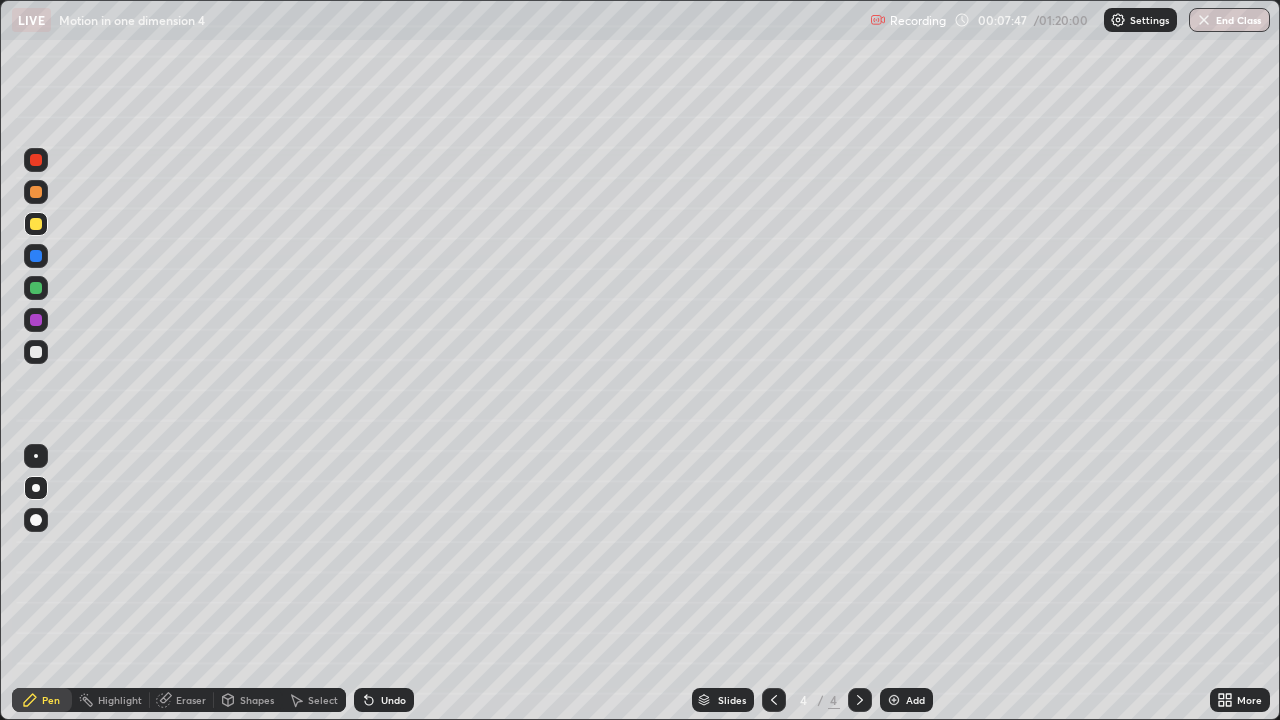 click at bounding box center [36, 352] 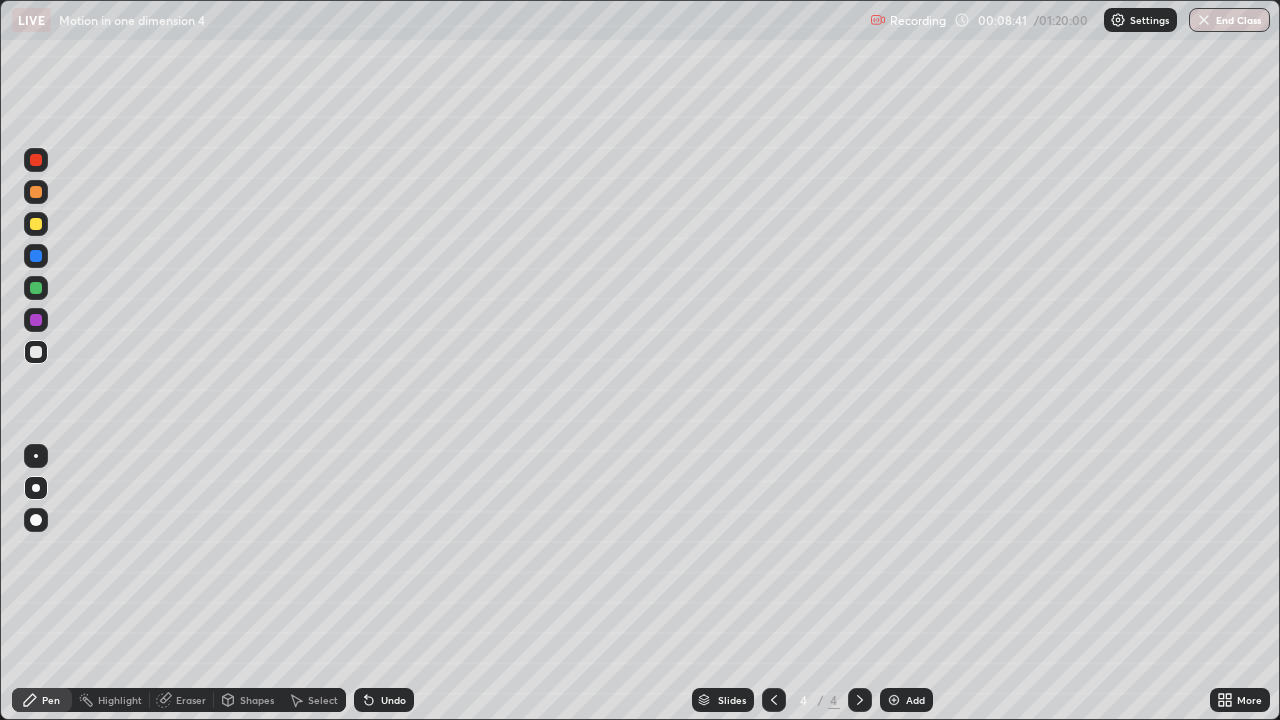 click at bounding box center (36, 352) 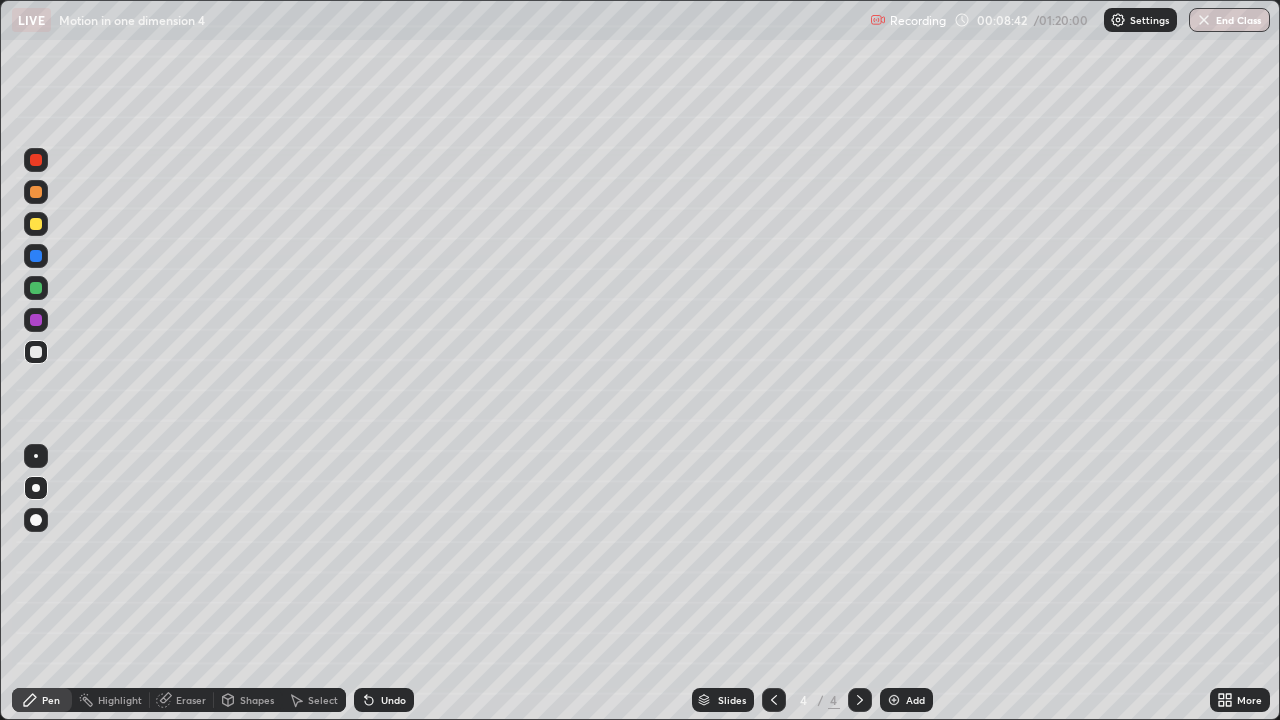 click at bounding box center (36, 224) 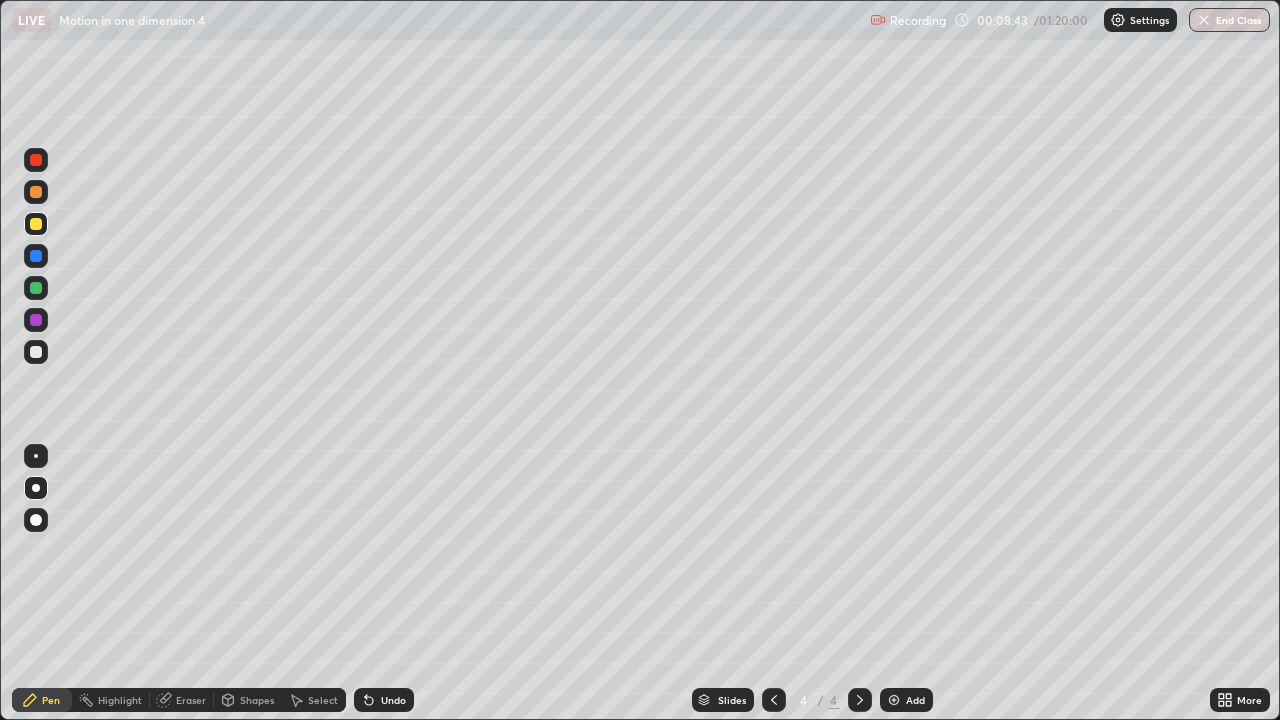 click at bounding box center [36, 456] 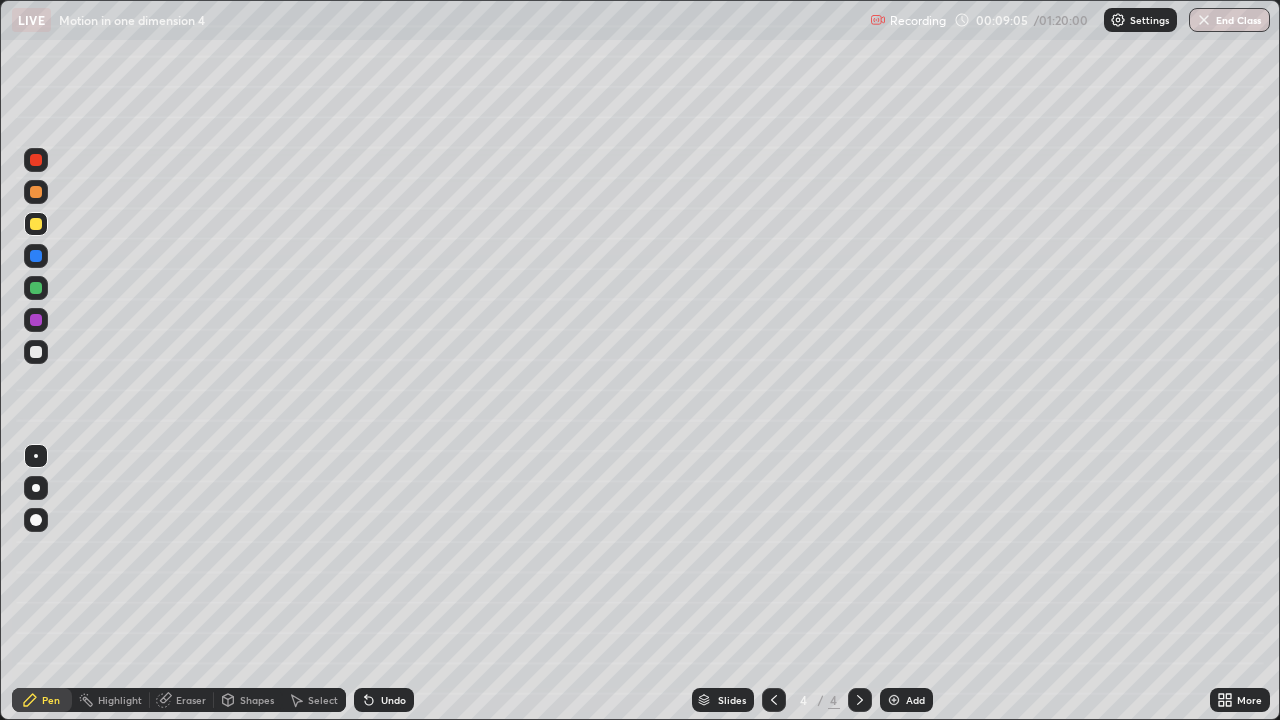 click at bounding box center (36, 352) 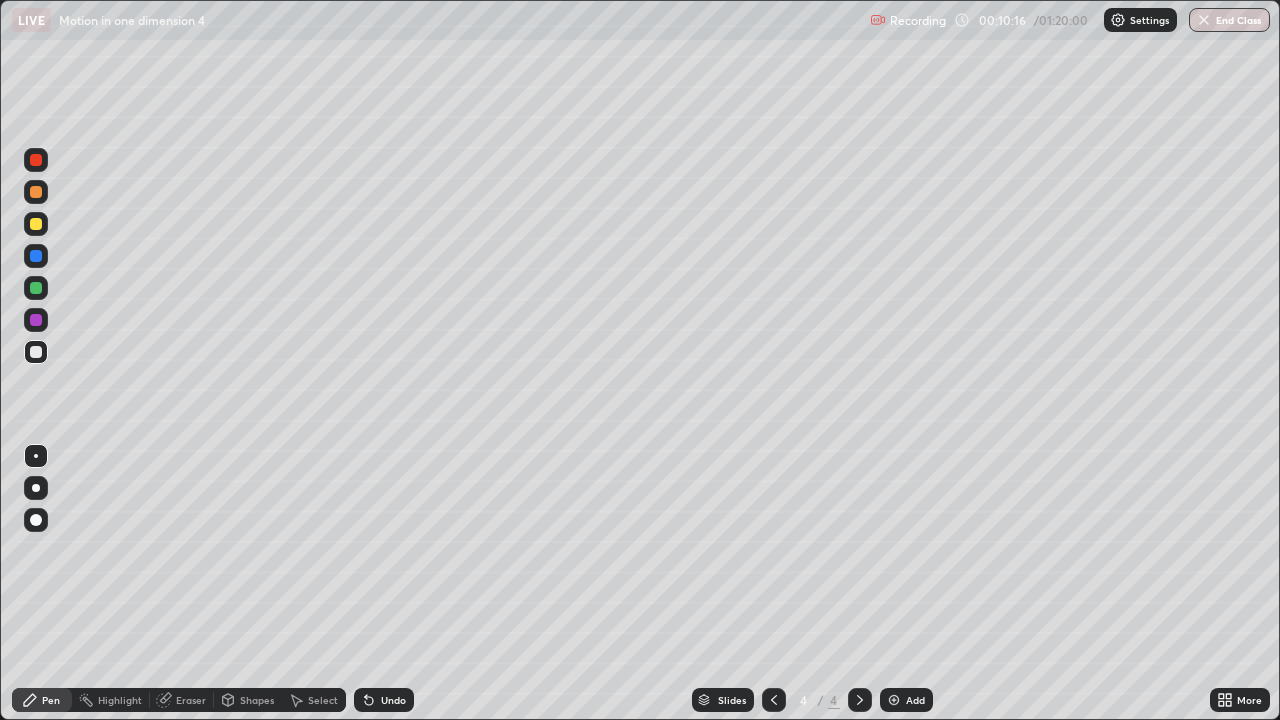 click at bounding box center [894, 700] 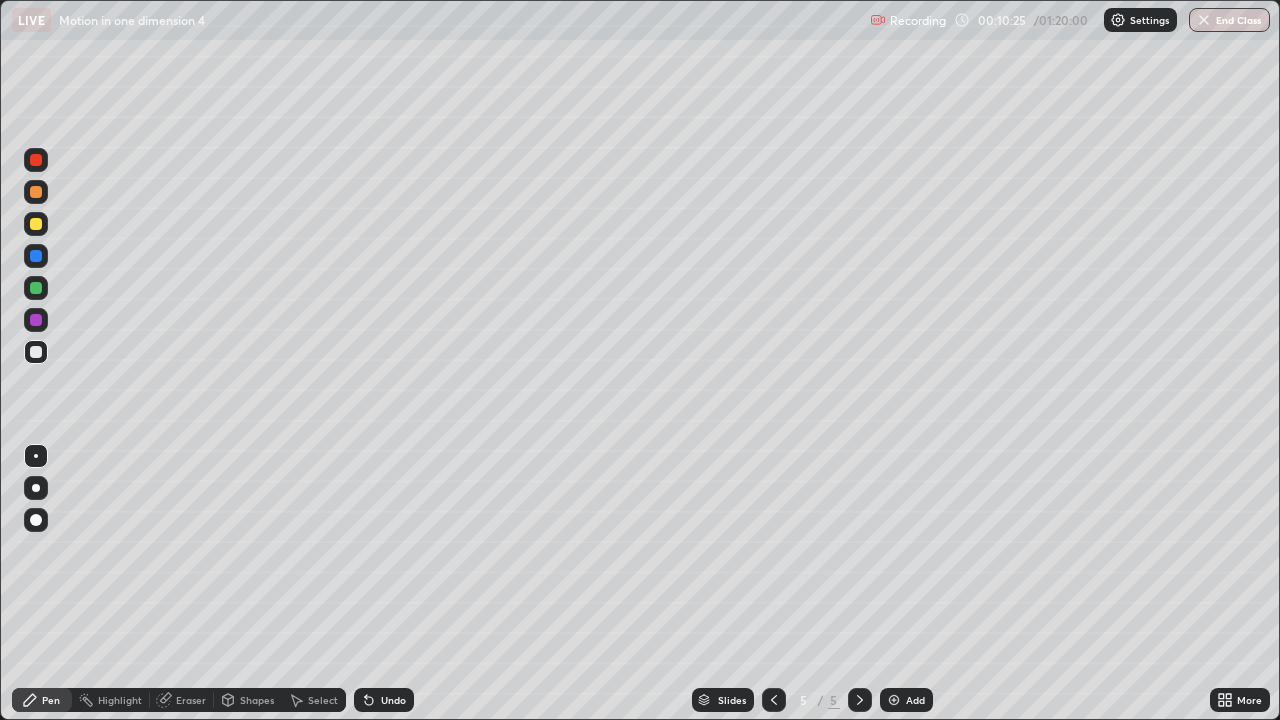 click at bounding box center (774, 700) 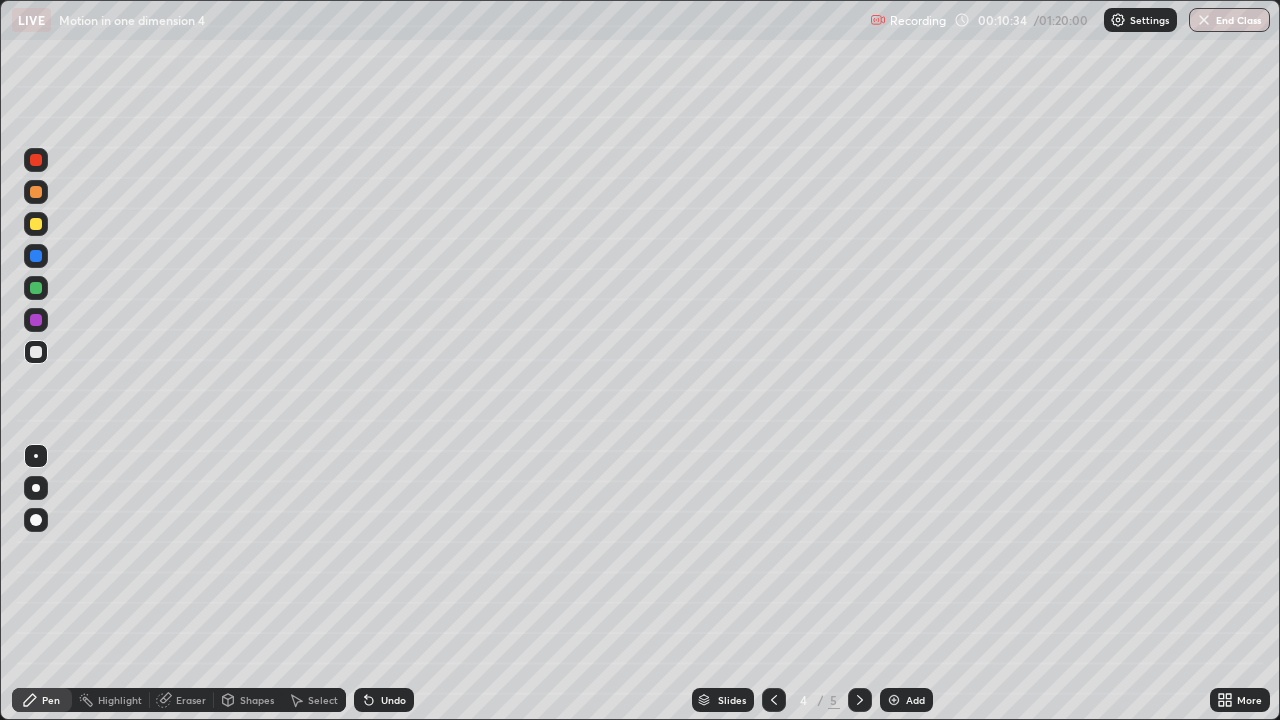 click 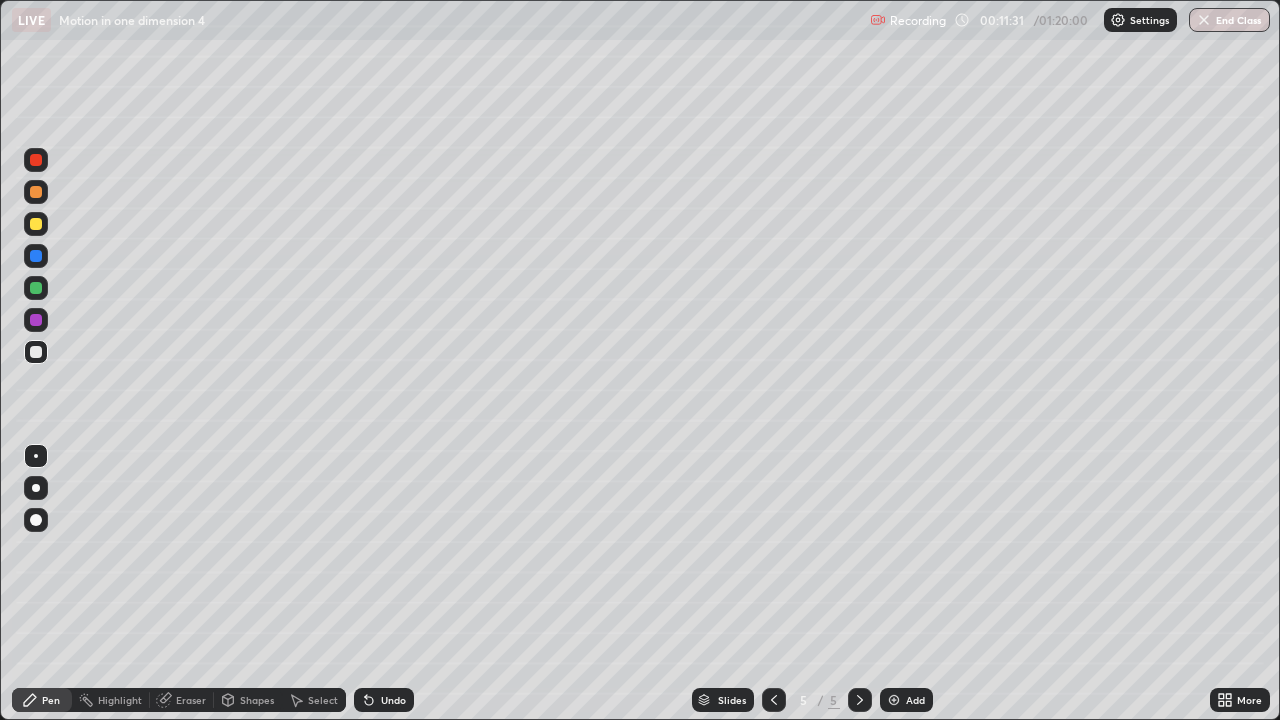 click at bounding box center (774, 700) 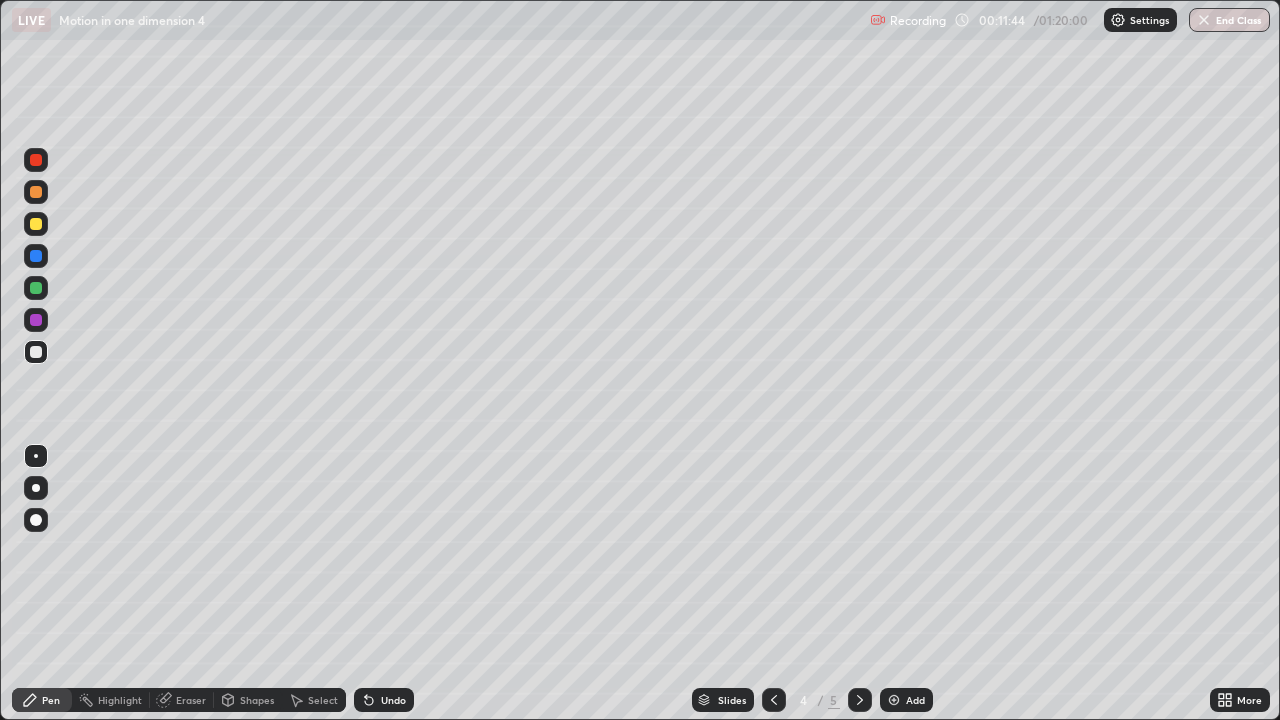 click 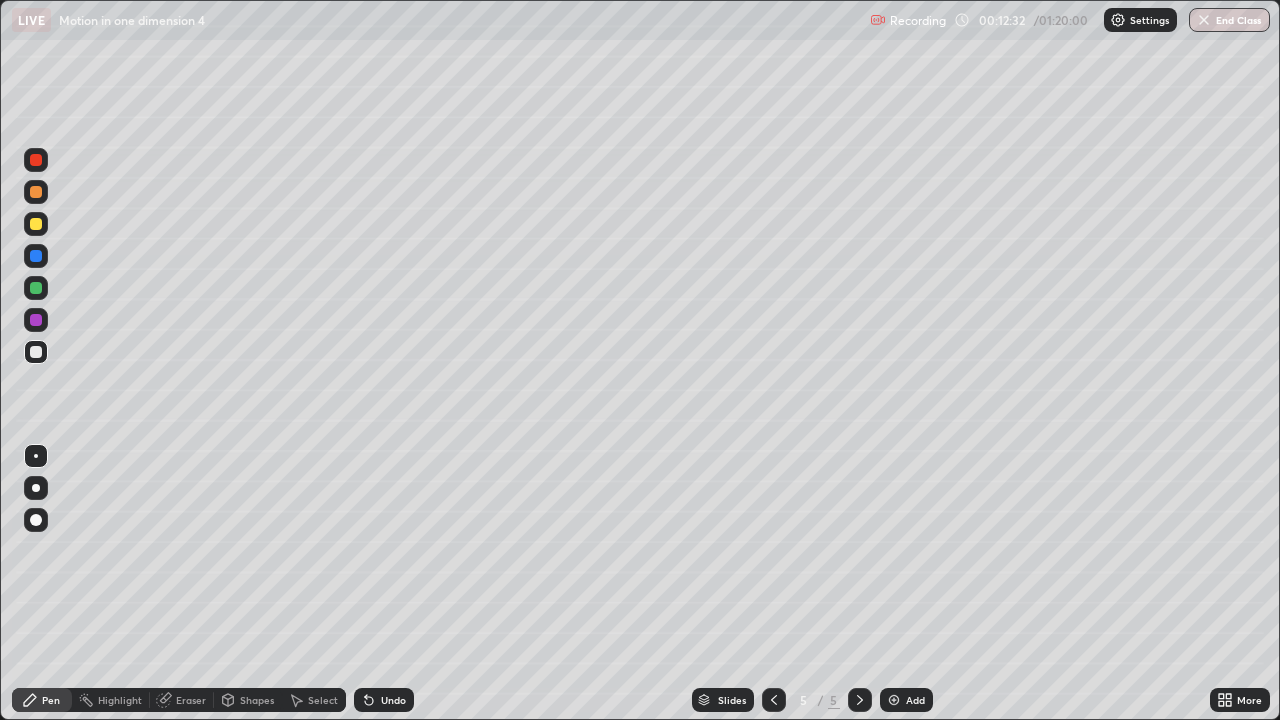 click 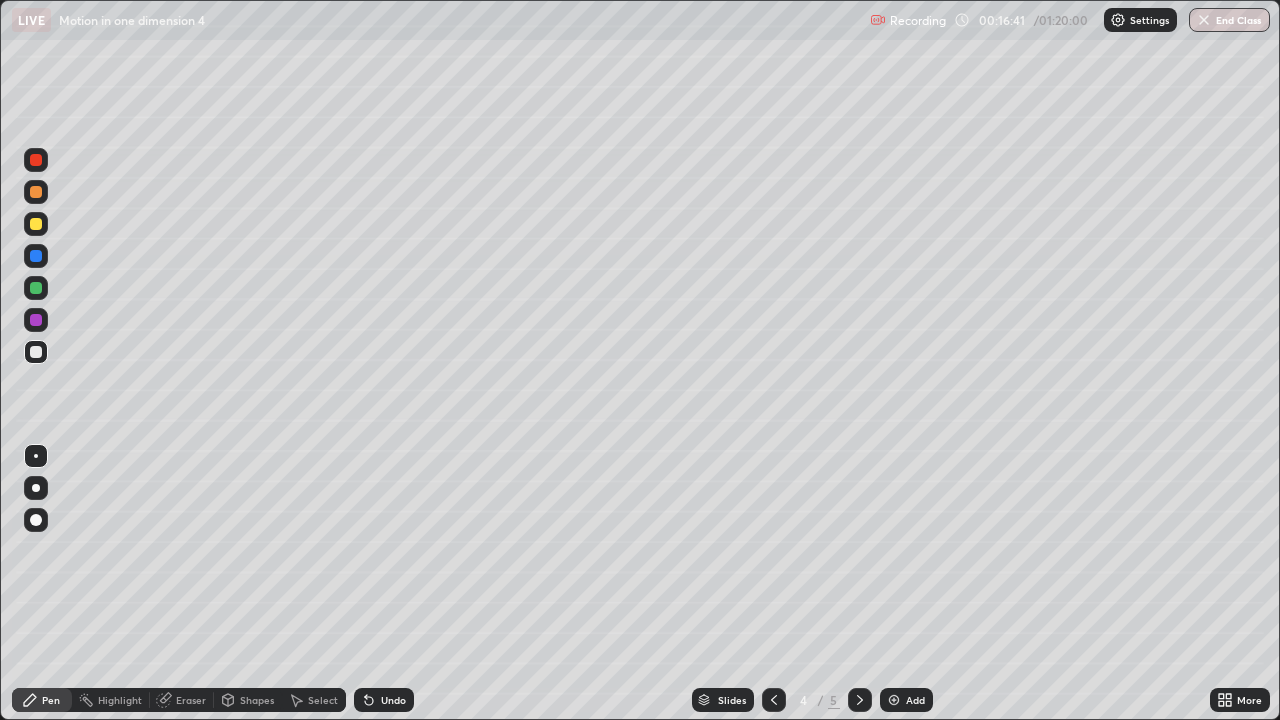 click 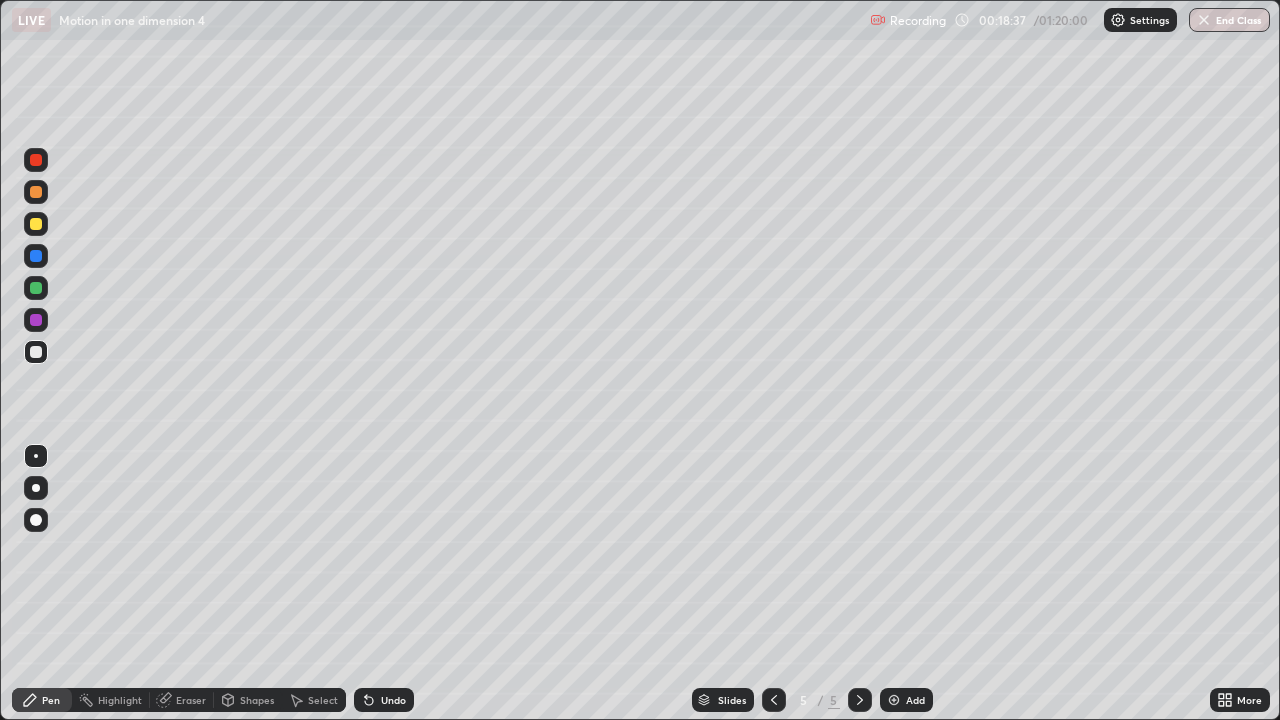 click on "Add" at bounding box center [915, 700] 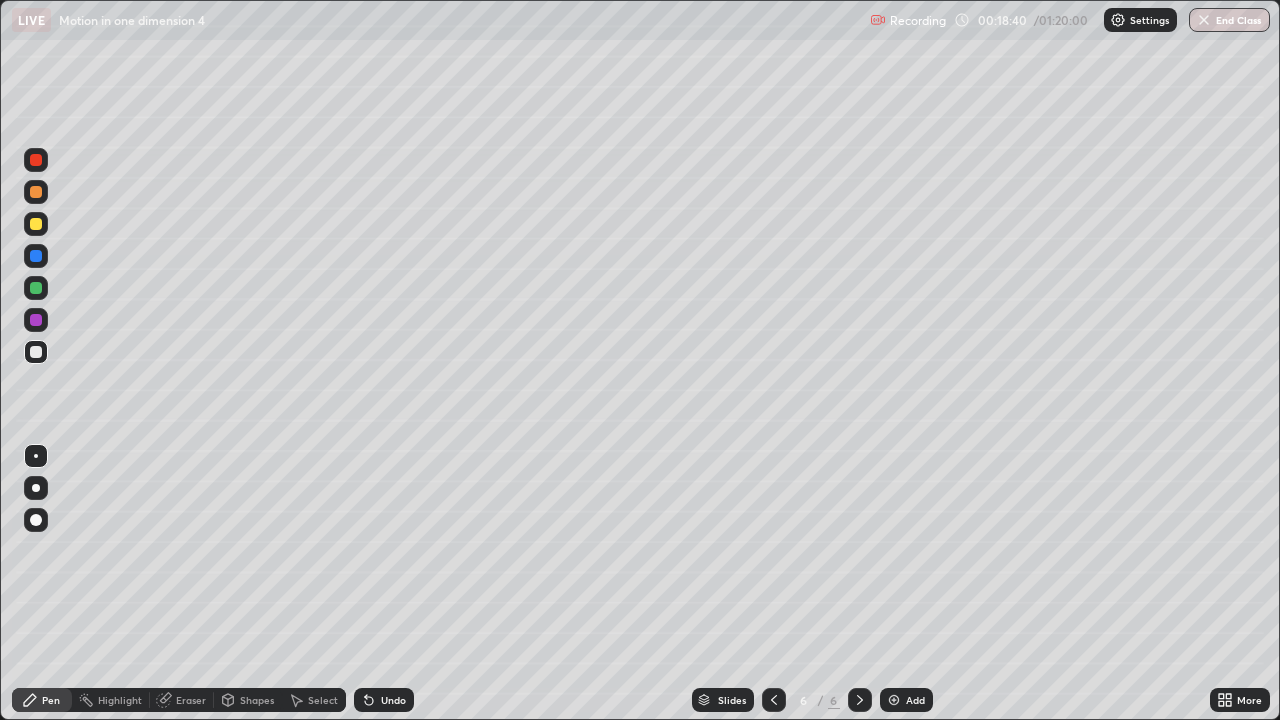 click at bounding box center (36, 256) 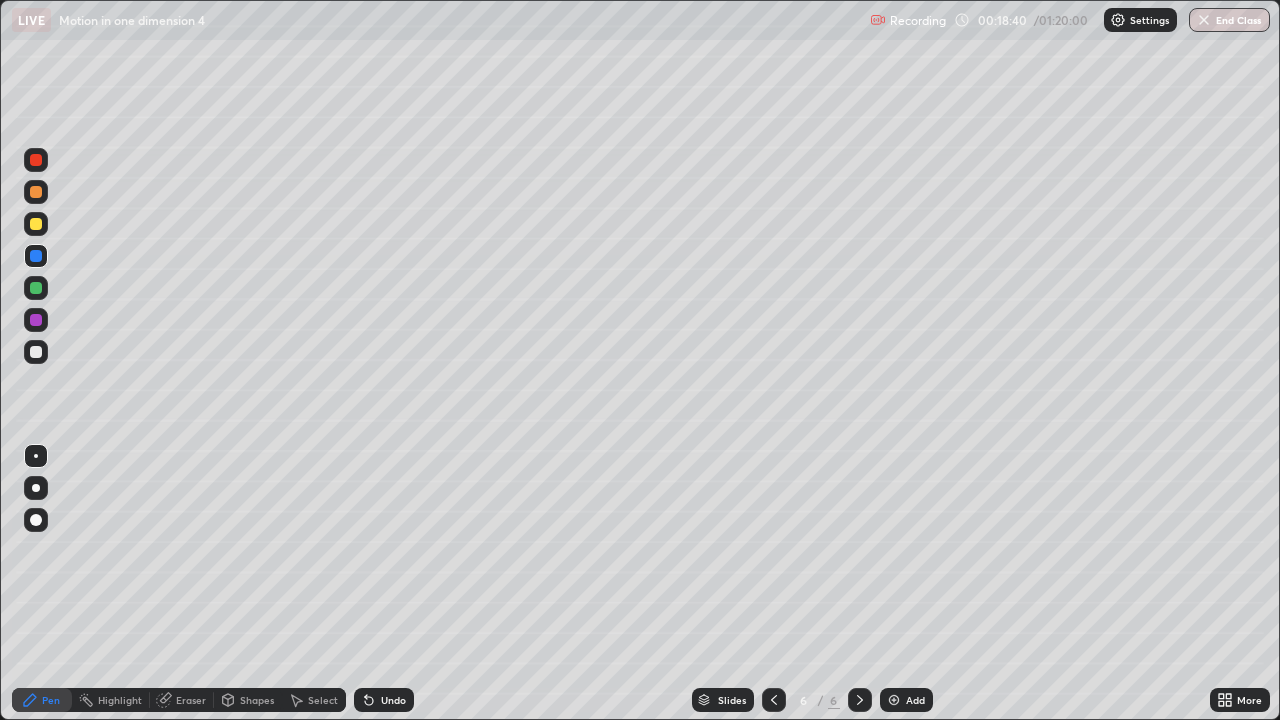 click at bounding box center [36, 224] 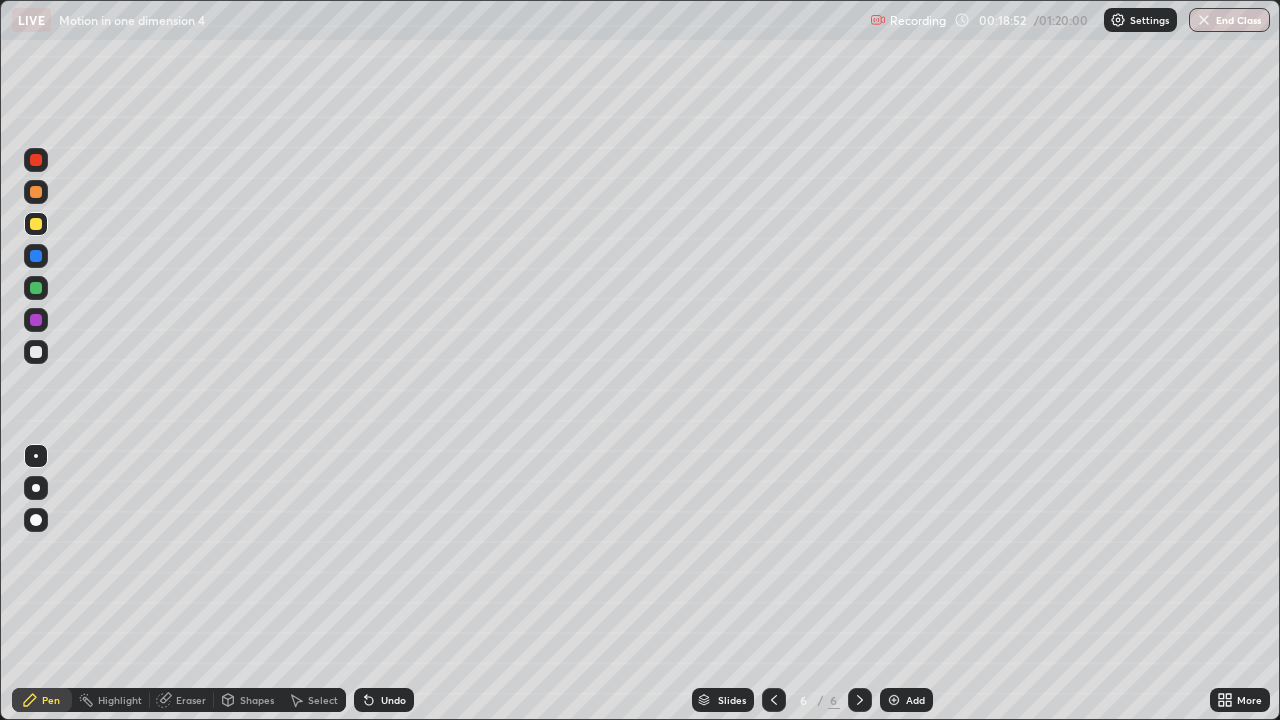 click on "Undo" at bounding box center (393, 700) 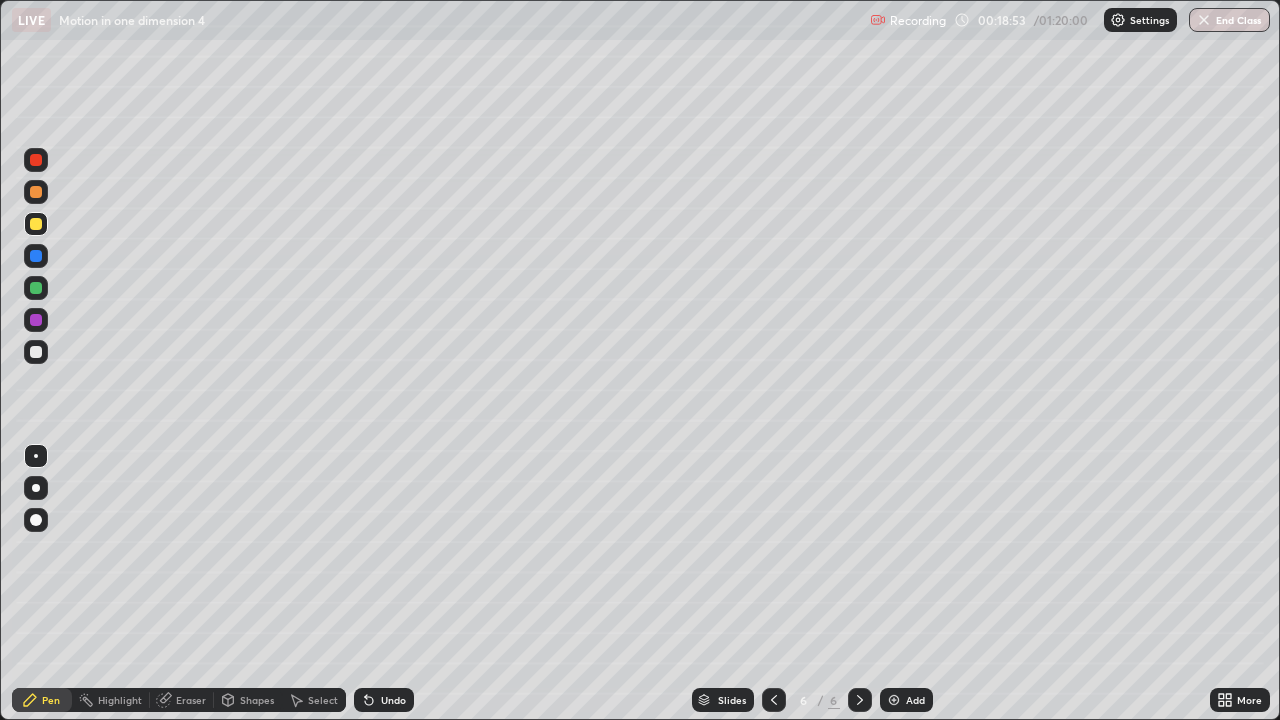 click on "Undo" at bounding box center (384, 700) 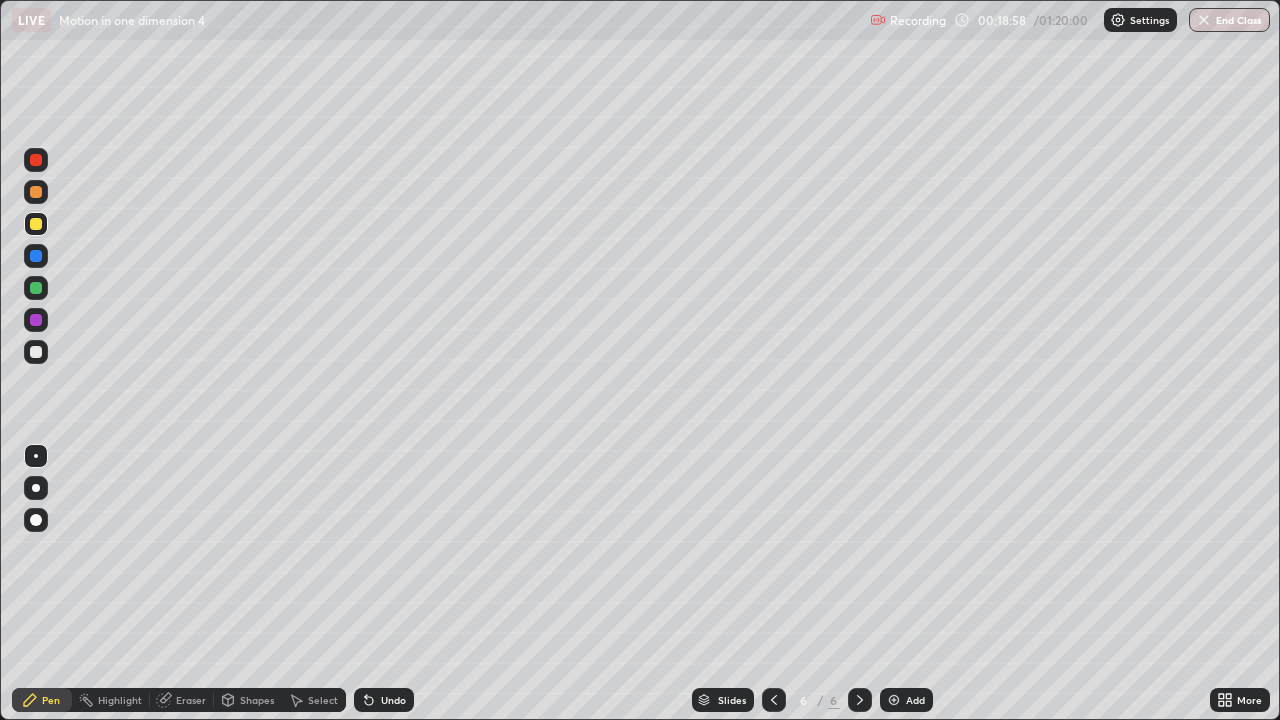 click on "Undo" at bounding box center (384, 700) 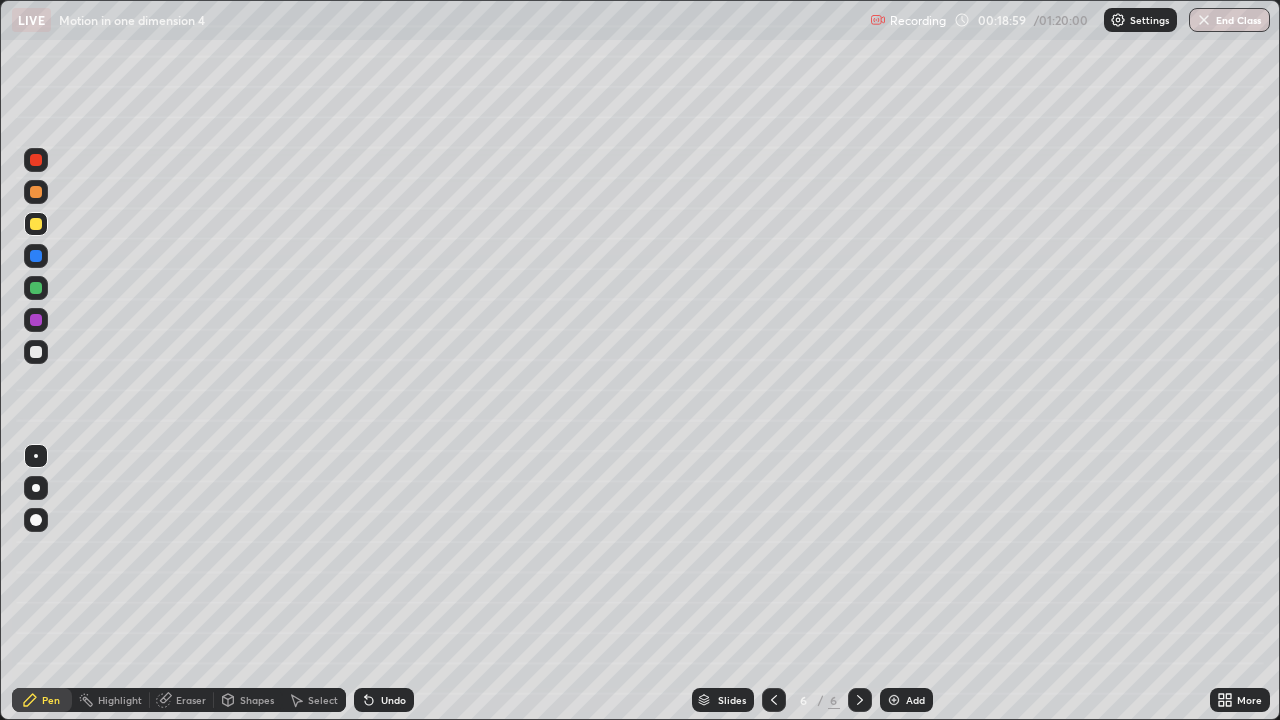 click on "Undo" at bounding box center (393, 700) 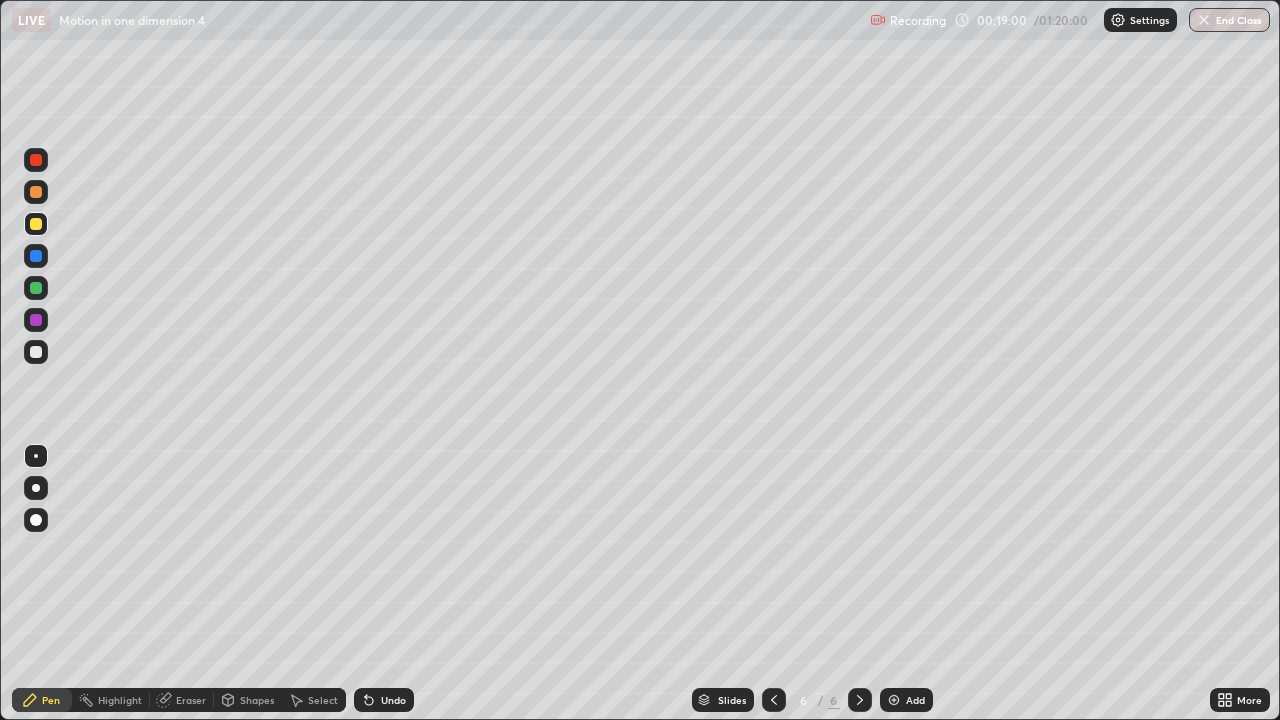 click on "Undo" at bounding box center [393, 700] 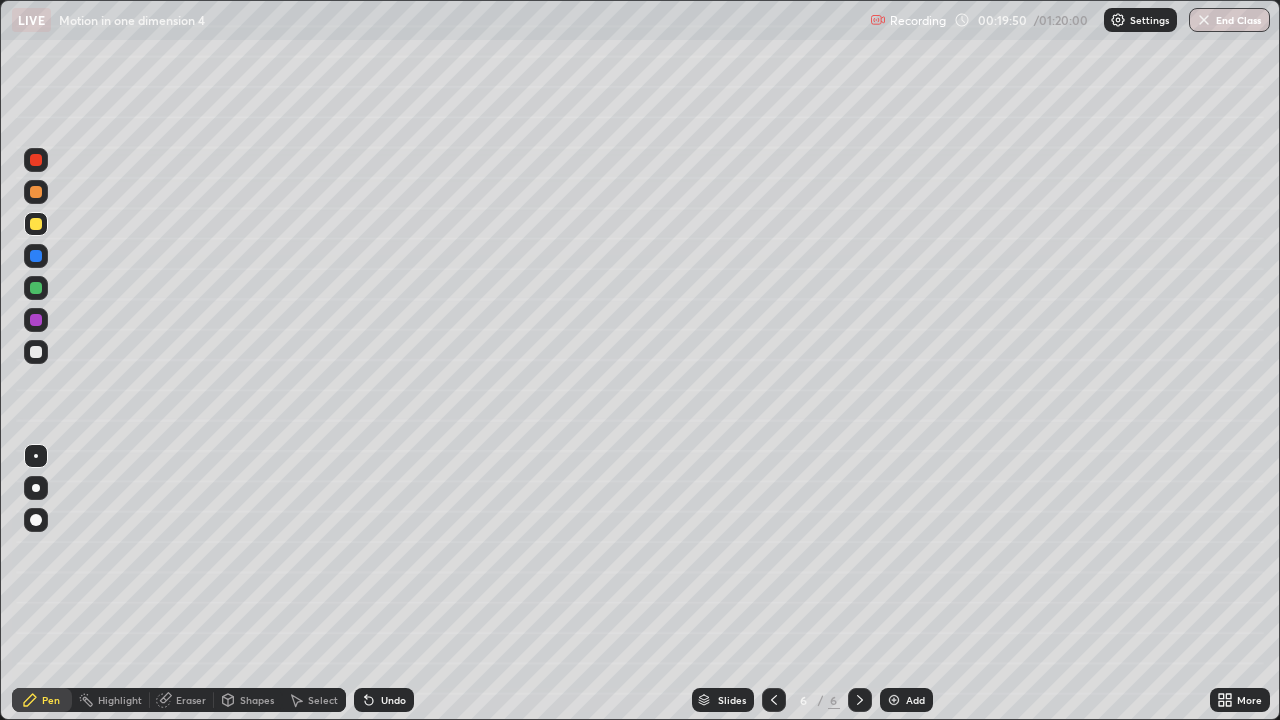 click at bounding box center (36, 352) 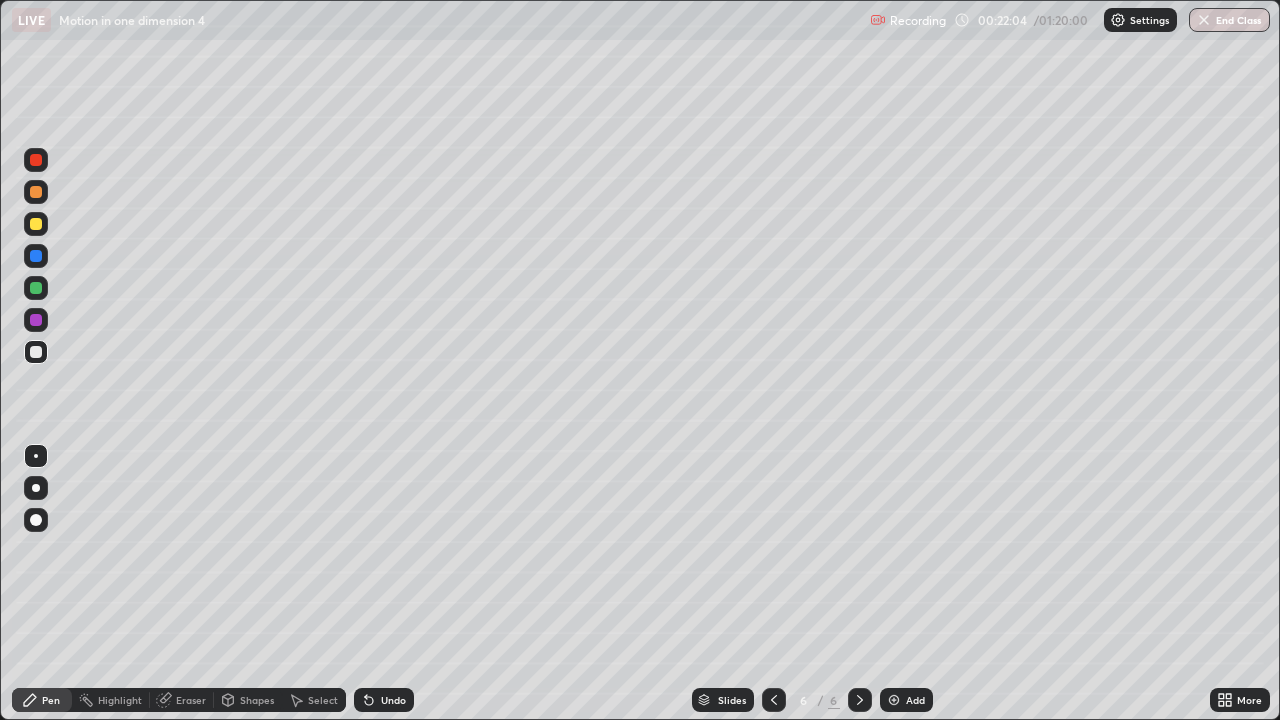 click at bounding box center (894, 700) 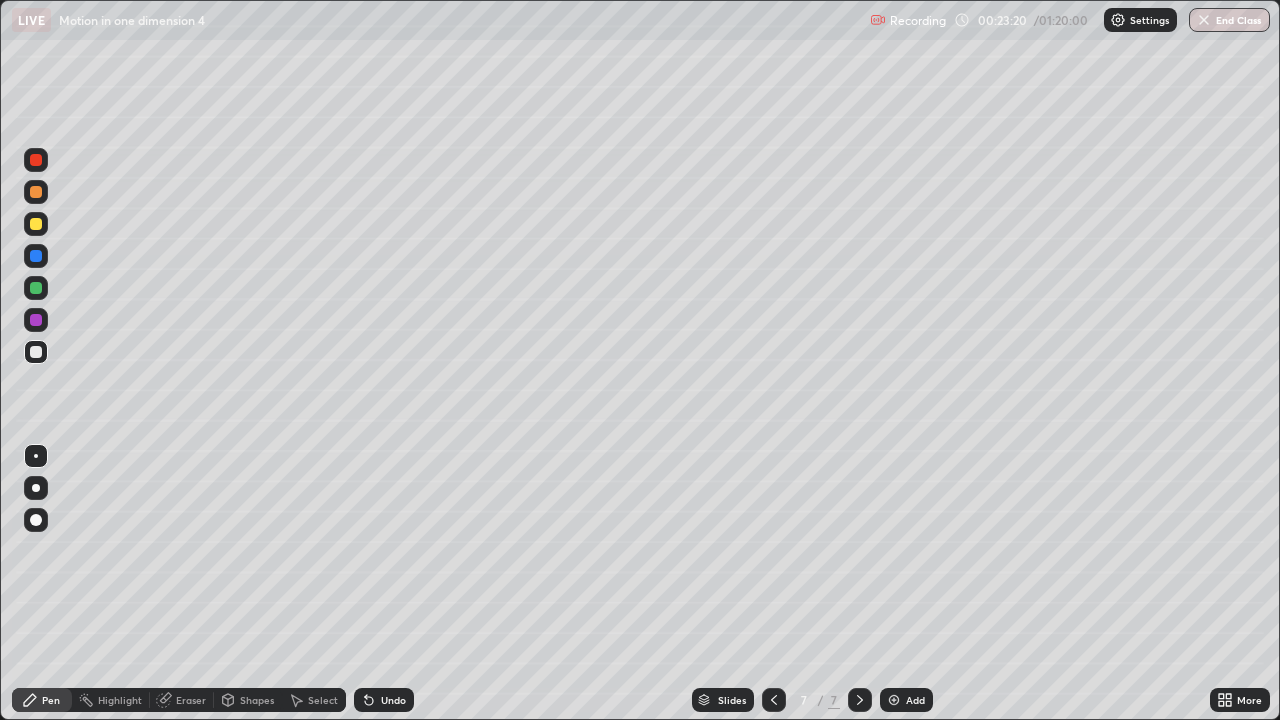 click 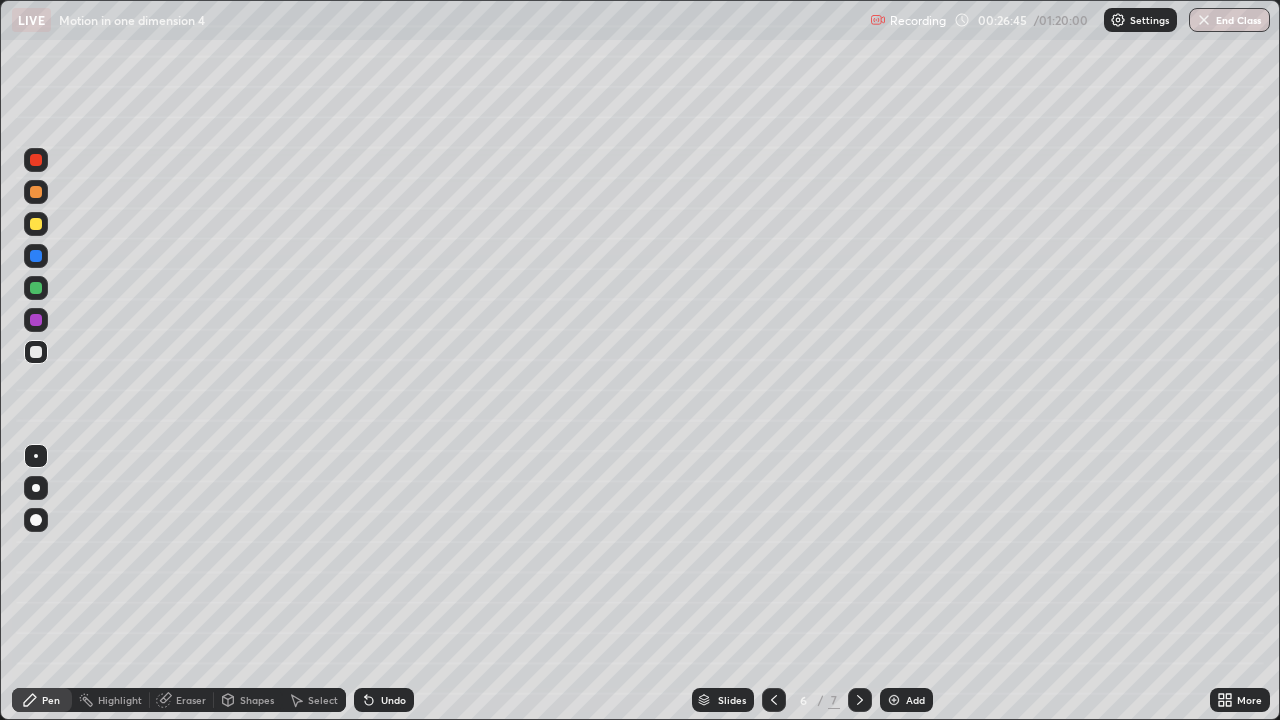 click at bounding box center (860, 700) 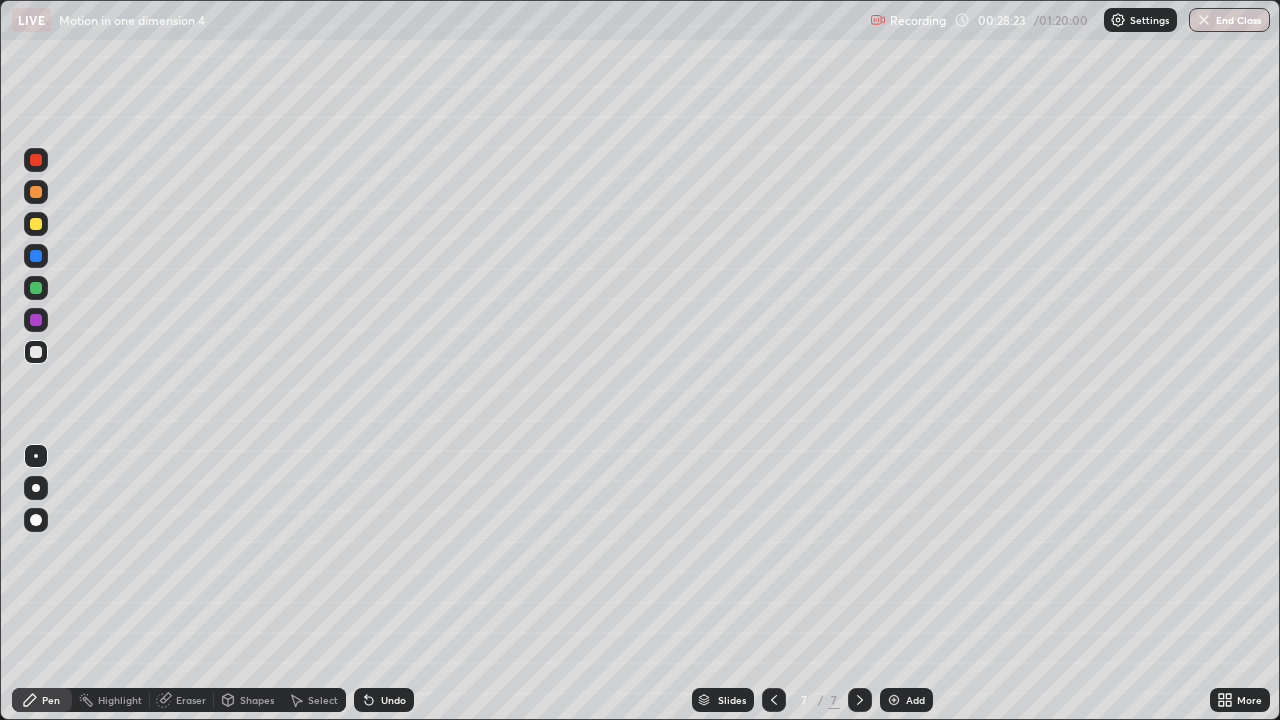 click on "Add" at bounding box center (906, 700) 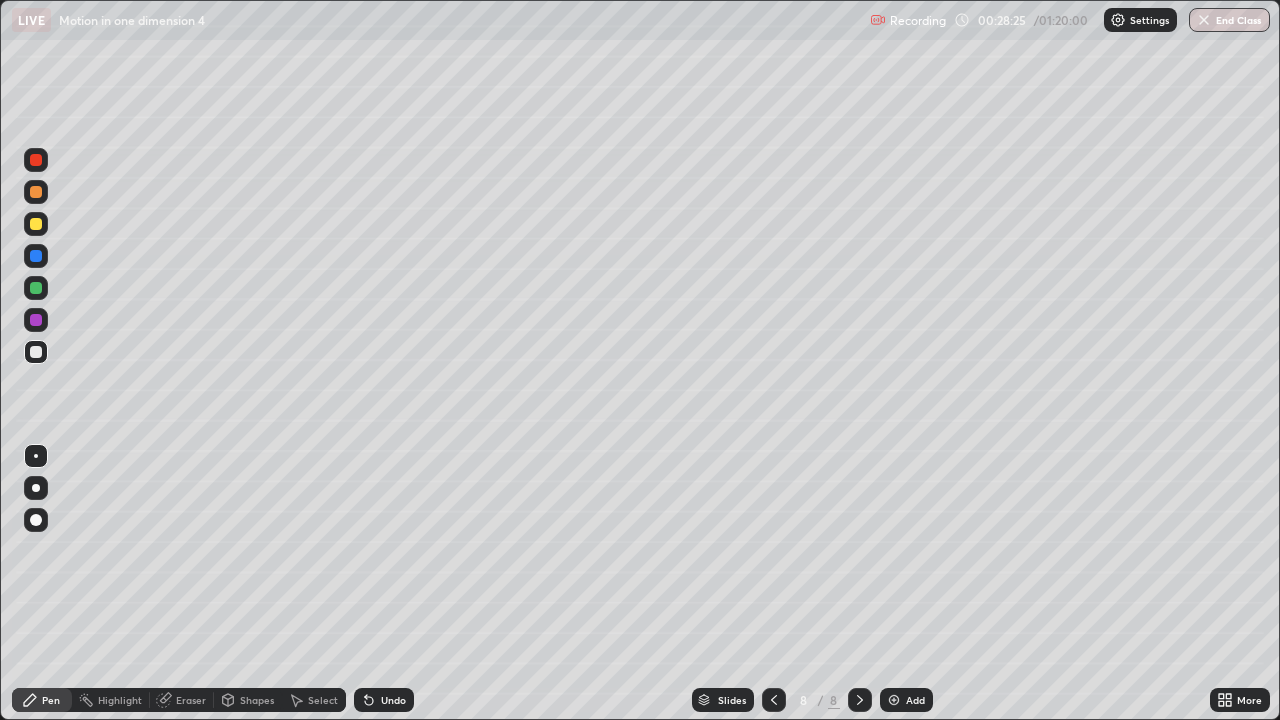 click at bounding box center (36, 224) 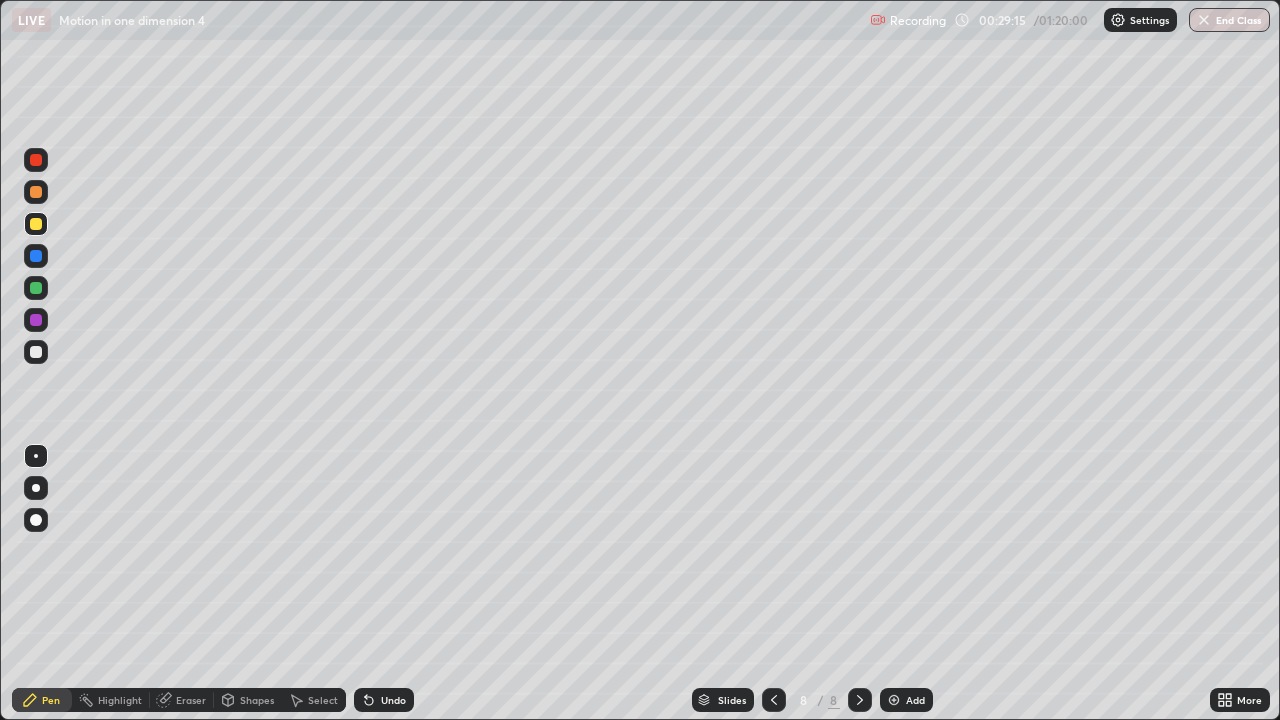 click at bounding box center [36, 352] 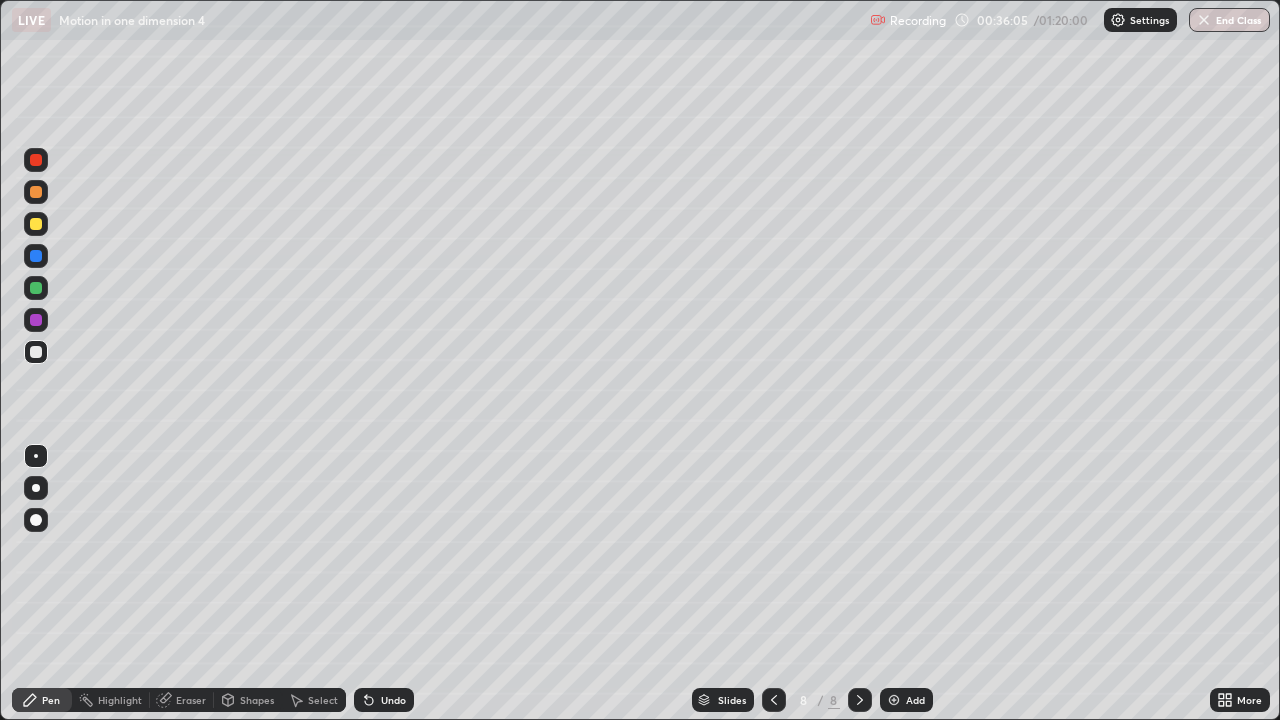 click on "Add" at bounding box center [906, 700] 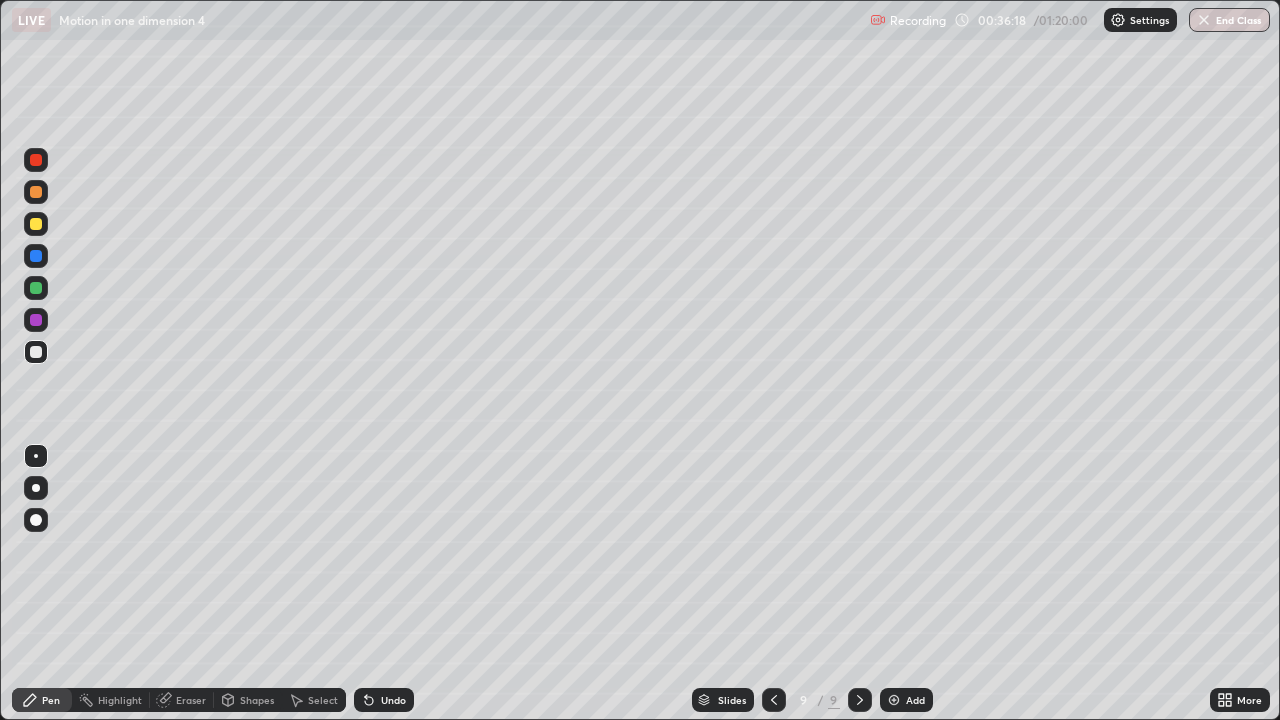 click at bounding box center [36, 224] 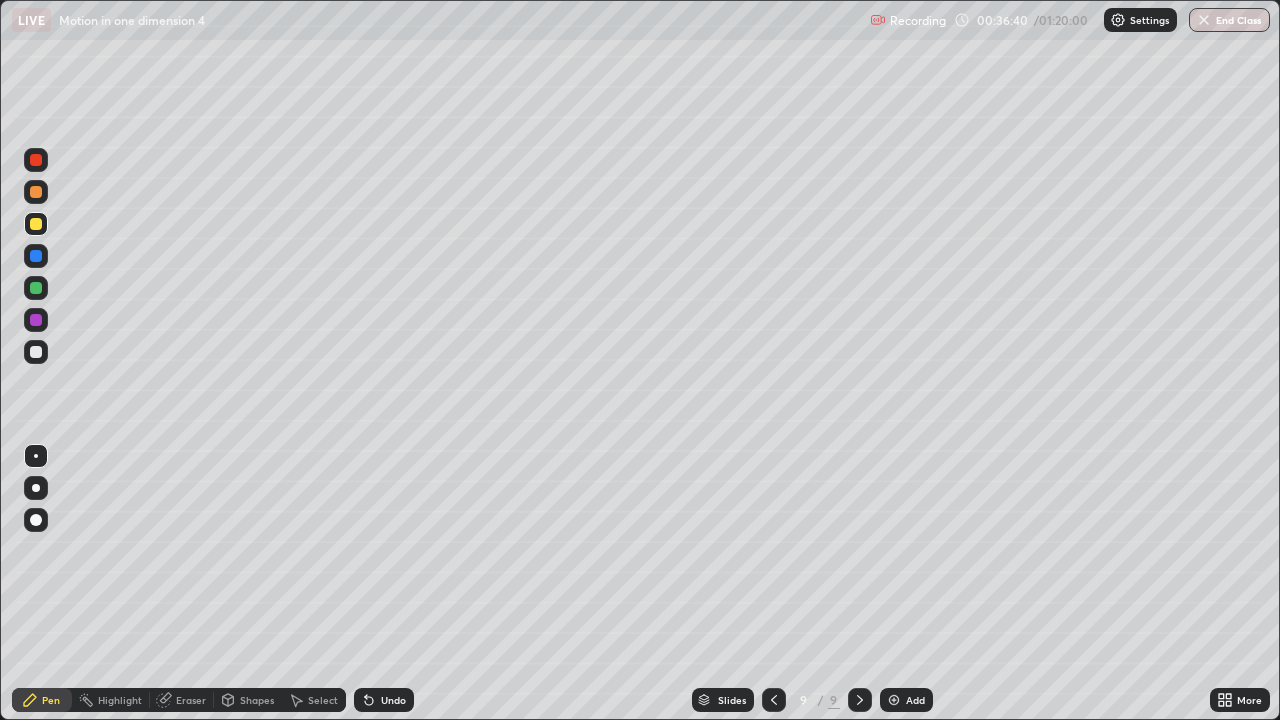 click at bounding box center [36, 352] 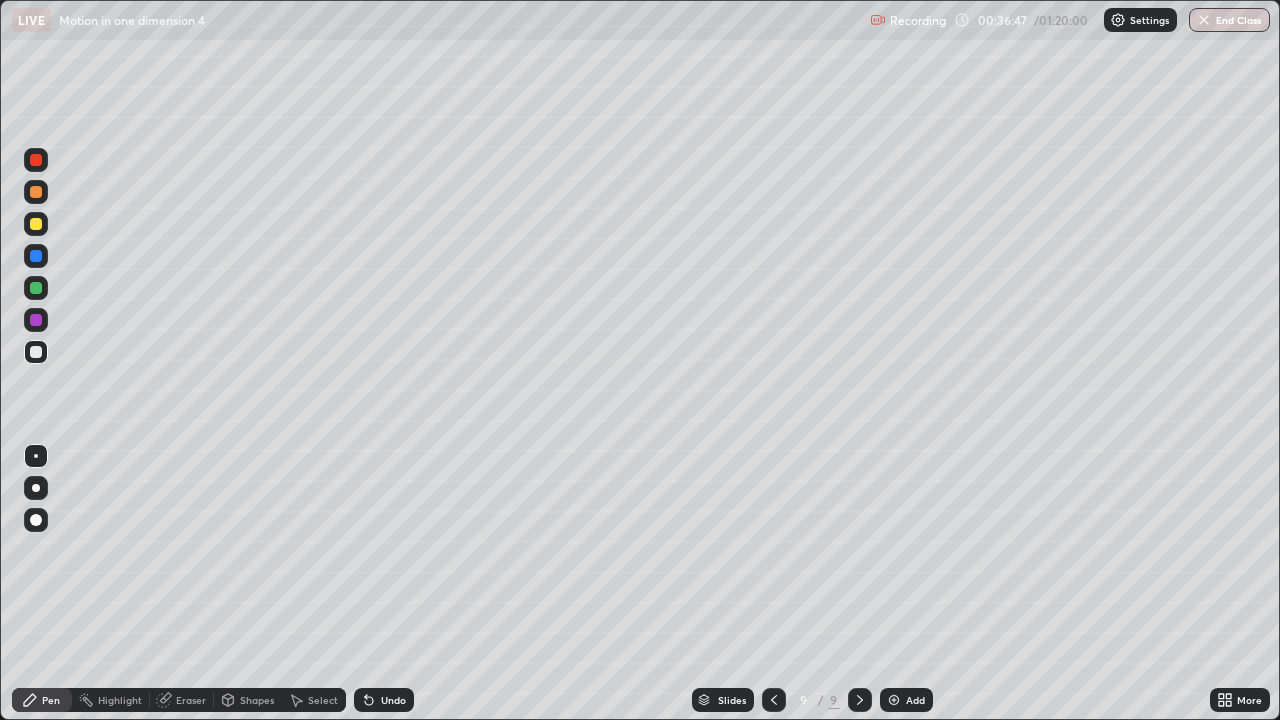 click at bounding box center (36, 224) 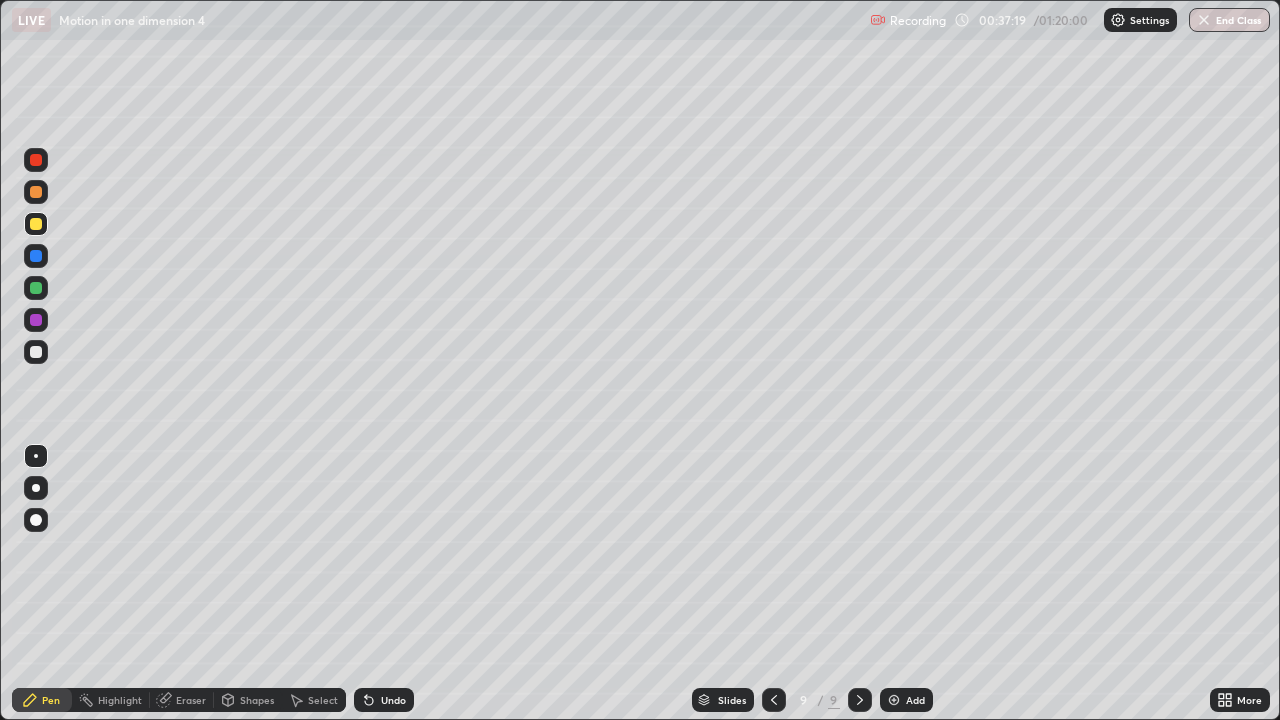 click at bounding box center (36, 288) 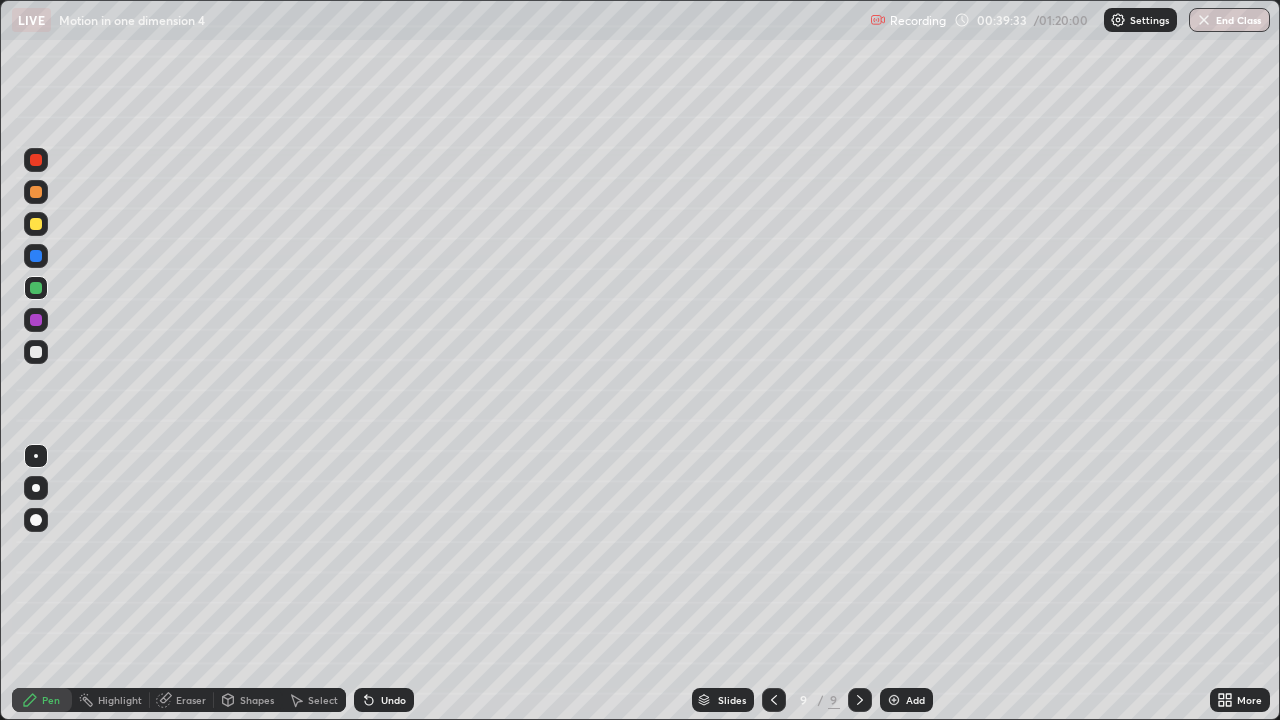 click at bounding box center [894, 700] 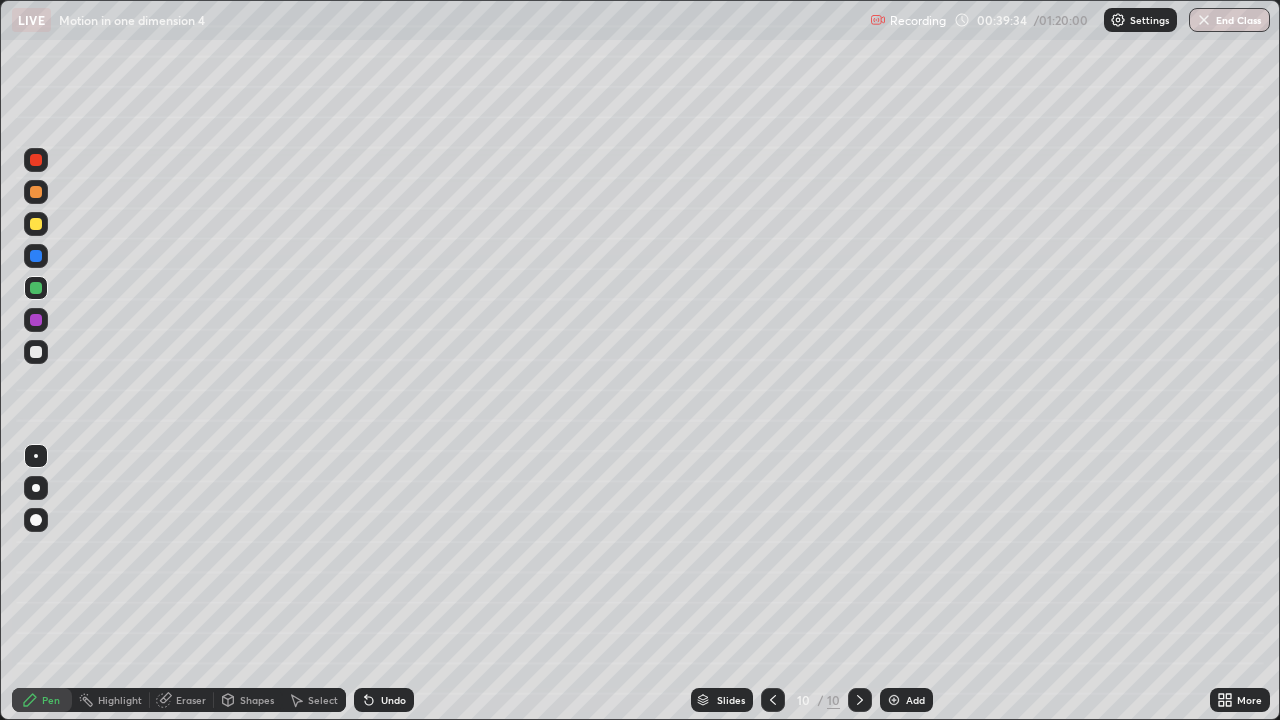 click 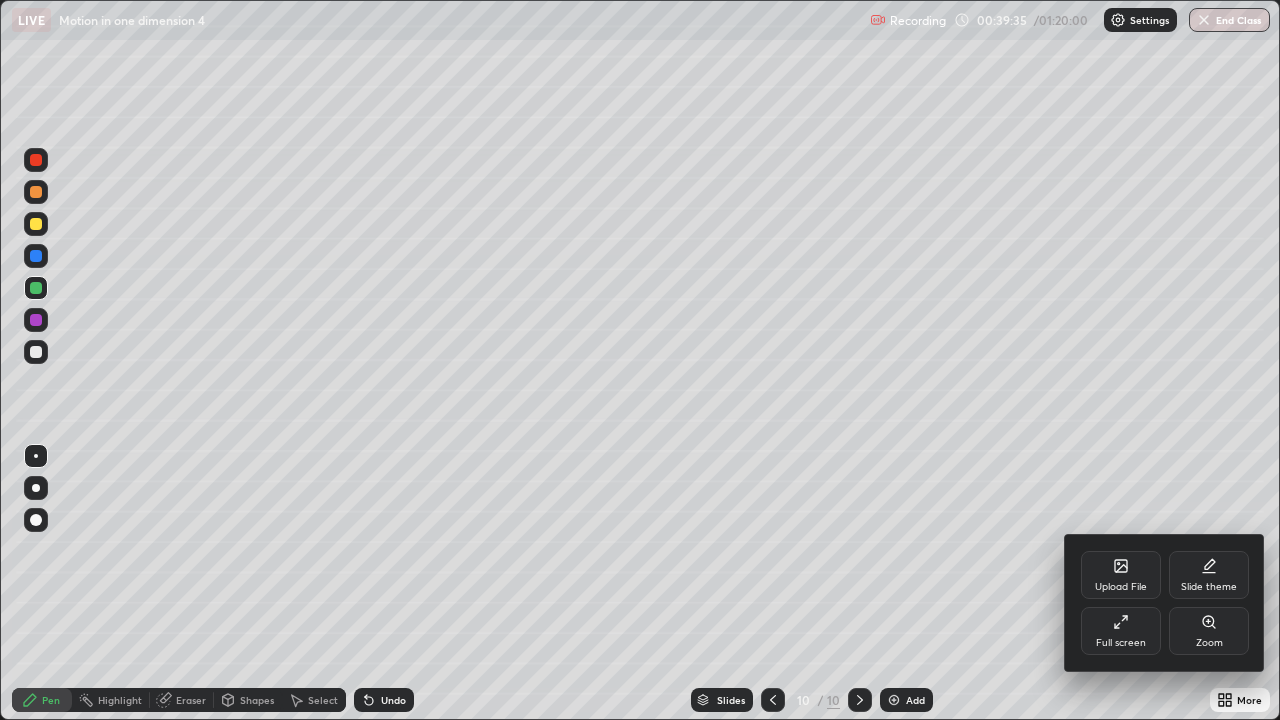 click on "Full screen" at bounding box center (1121, 631) 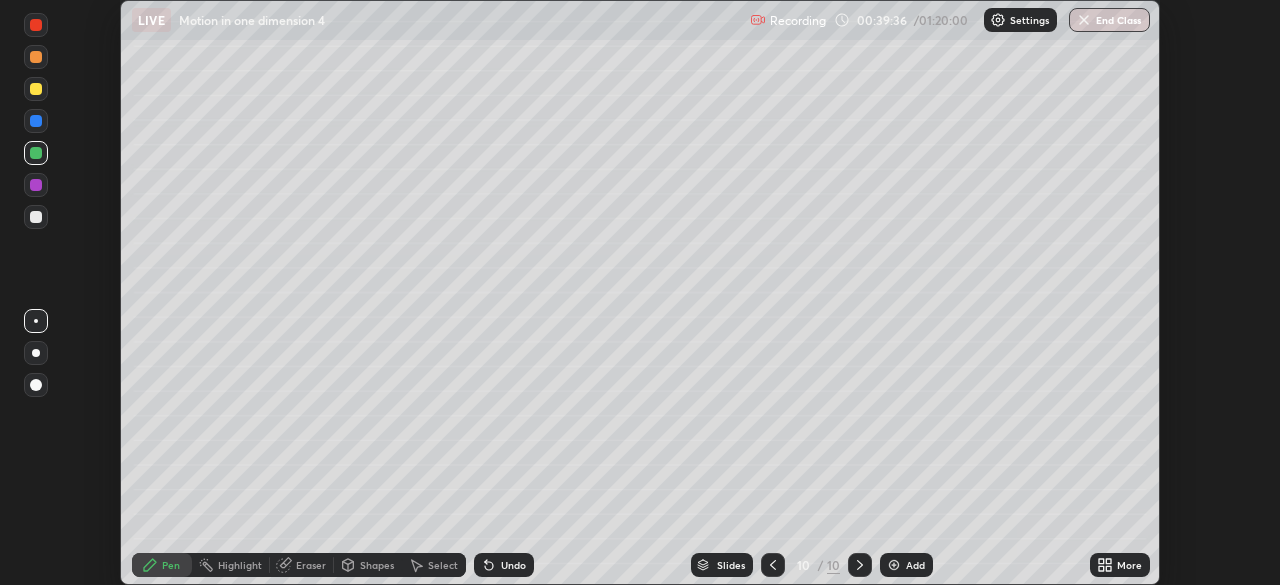 scroll, scrollTop: 585, scrollLeft: 1280, axis: both 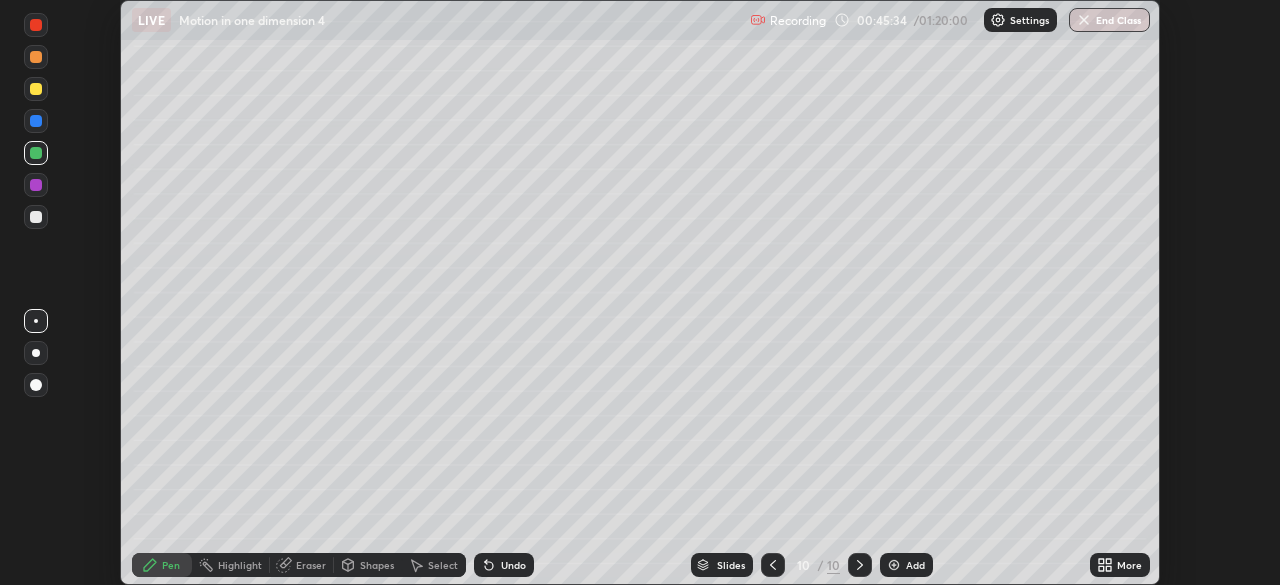 click at bounding box center (36, 217) 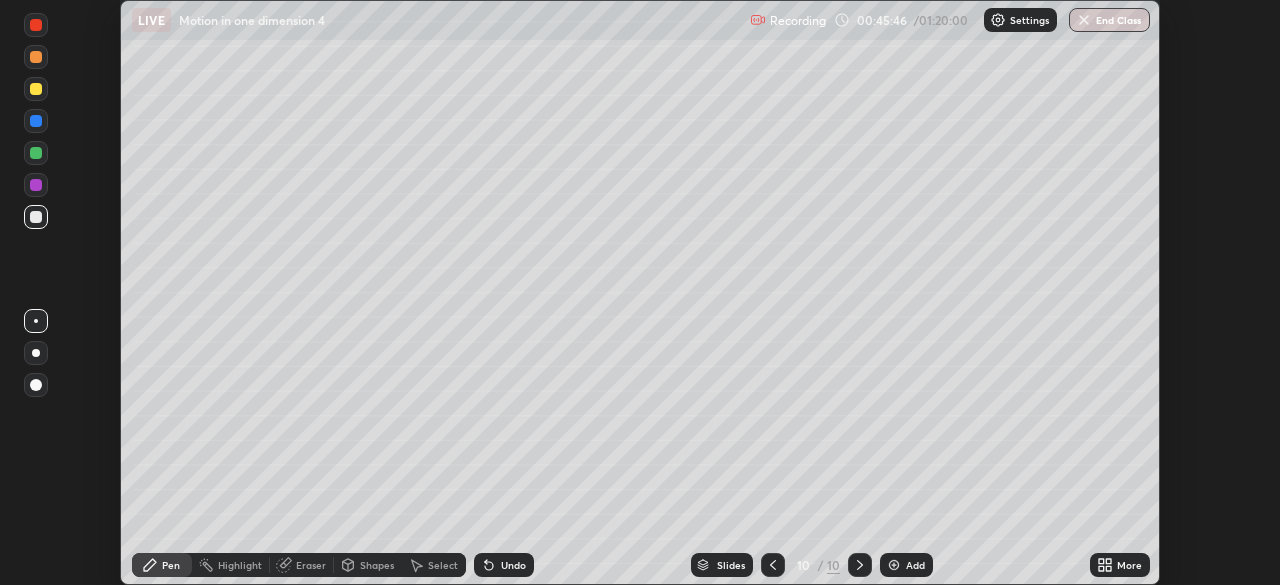 click at bounding box center [36, 217] 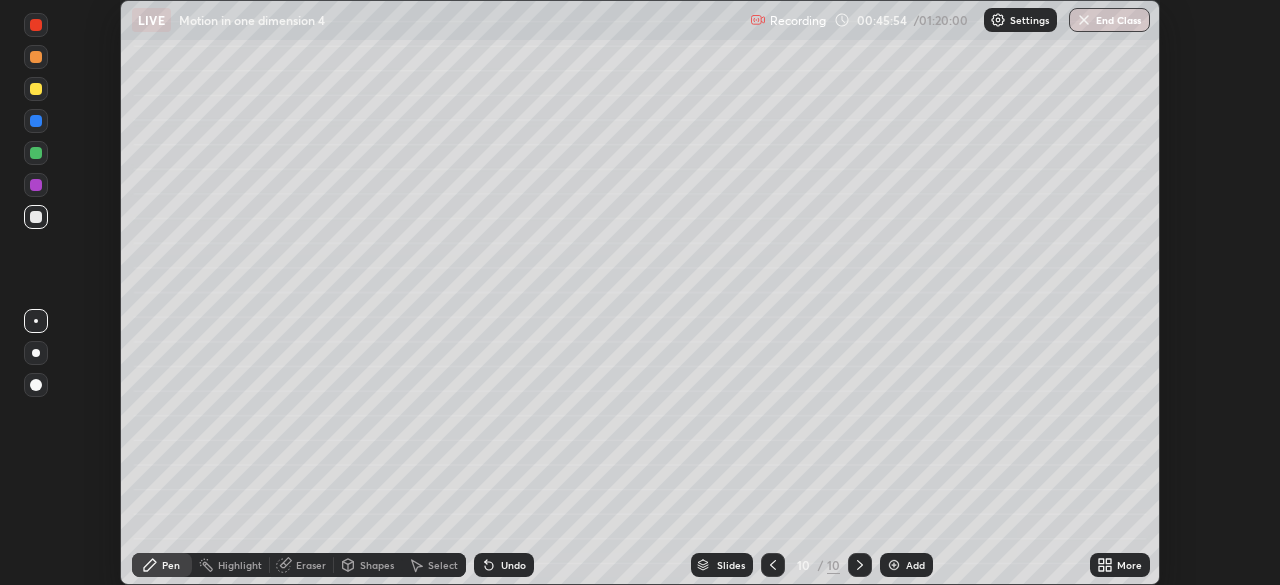 click at bounding box center (36, 153) 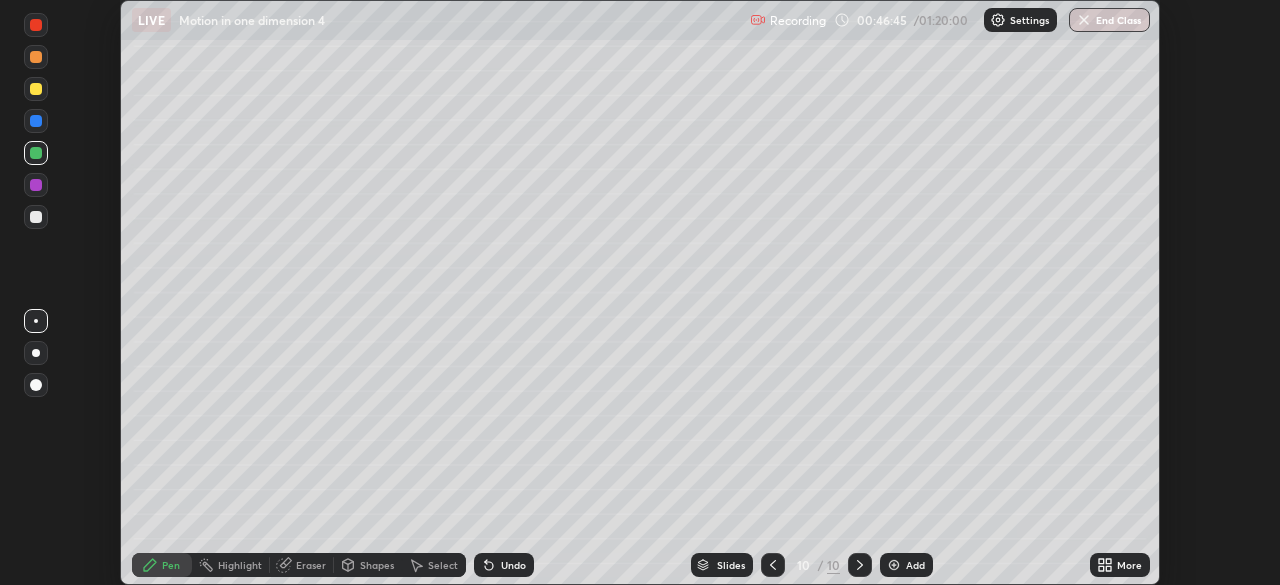 click at bounding box center [36, 217] 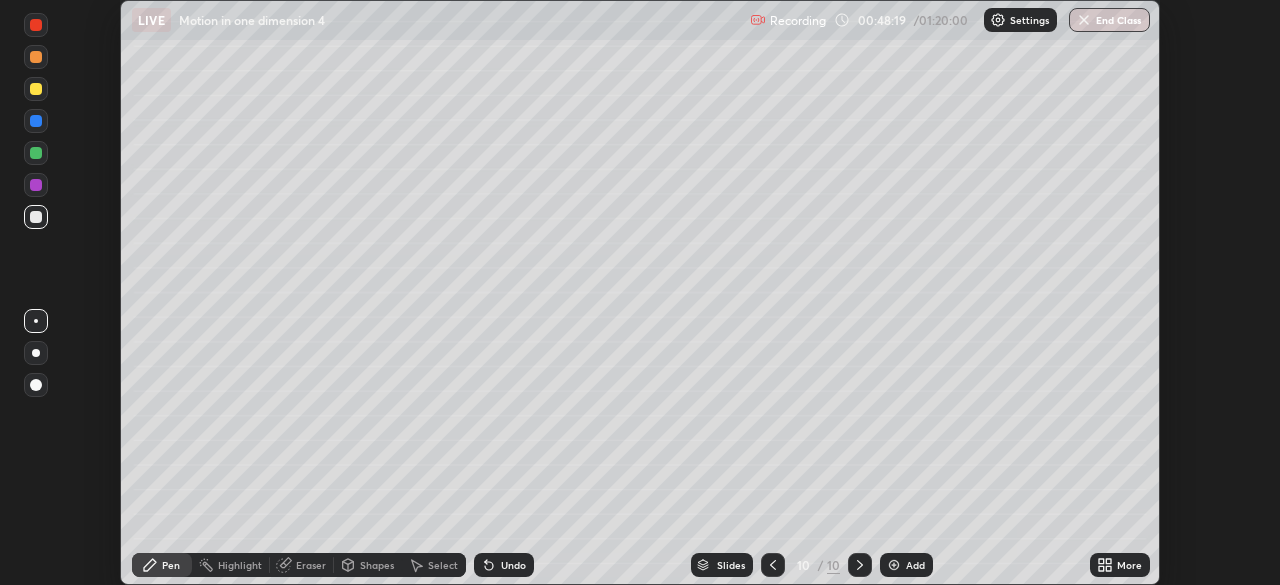 click at bounding box center [36, 153] 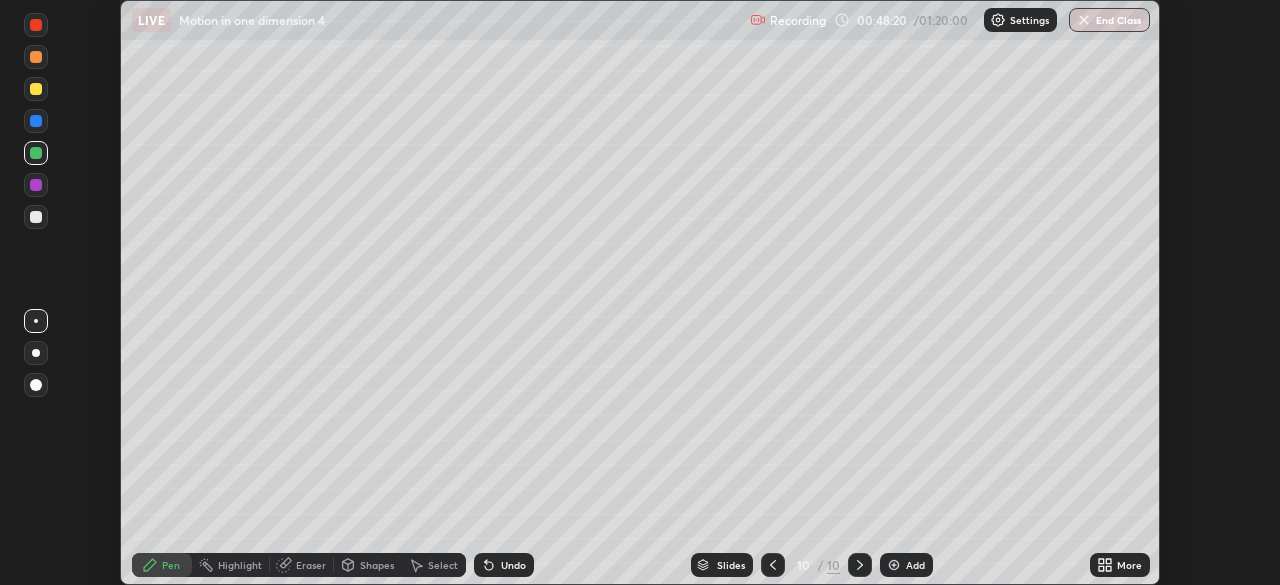 click at bounding box center [36, 217] 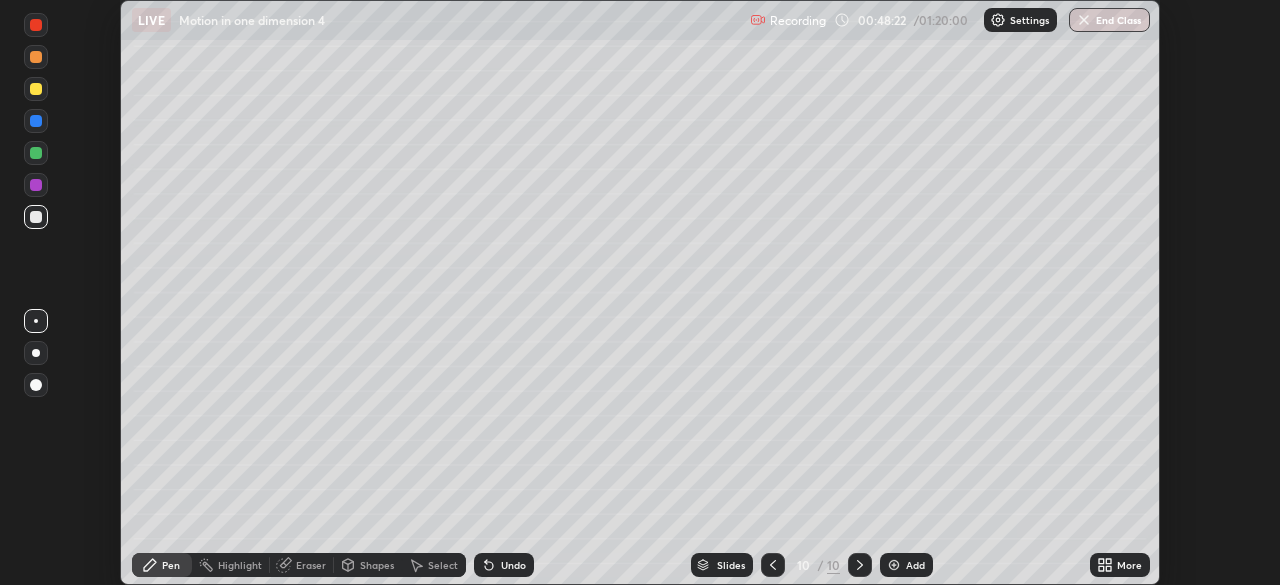 click at bounding box center [36, 25] 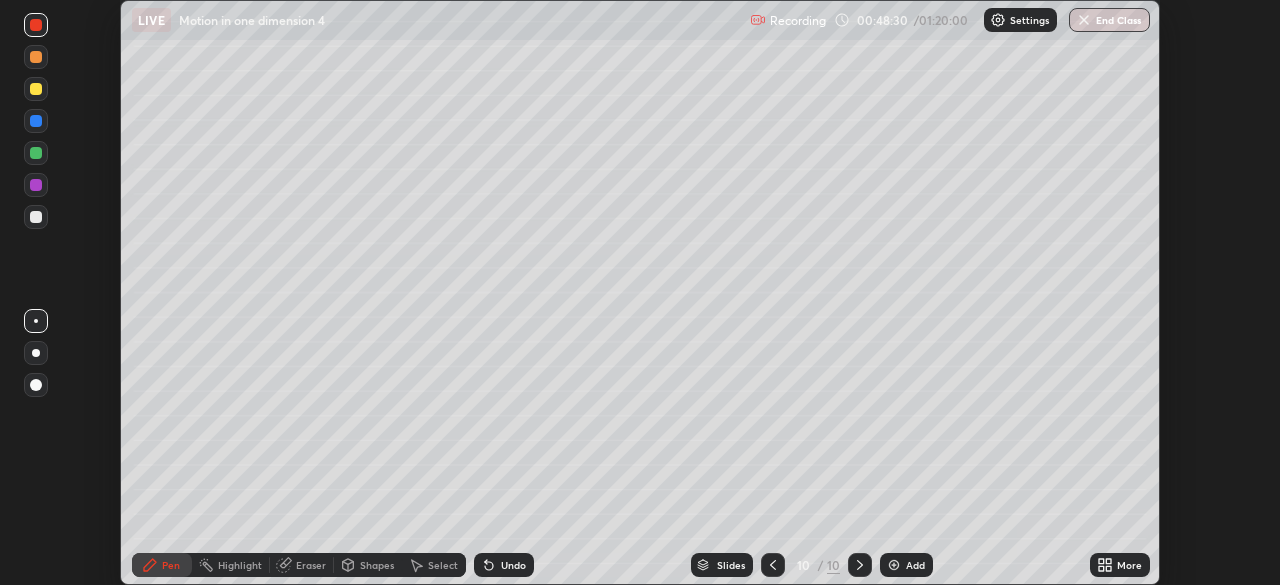 click on "Eraser" at bounding box center (311, 565) 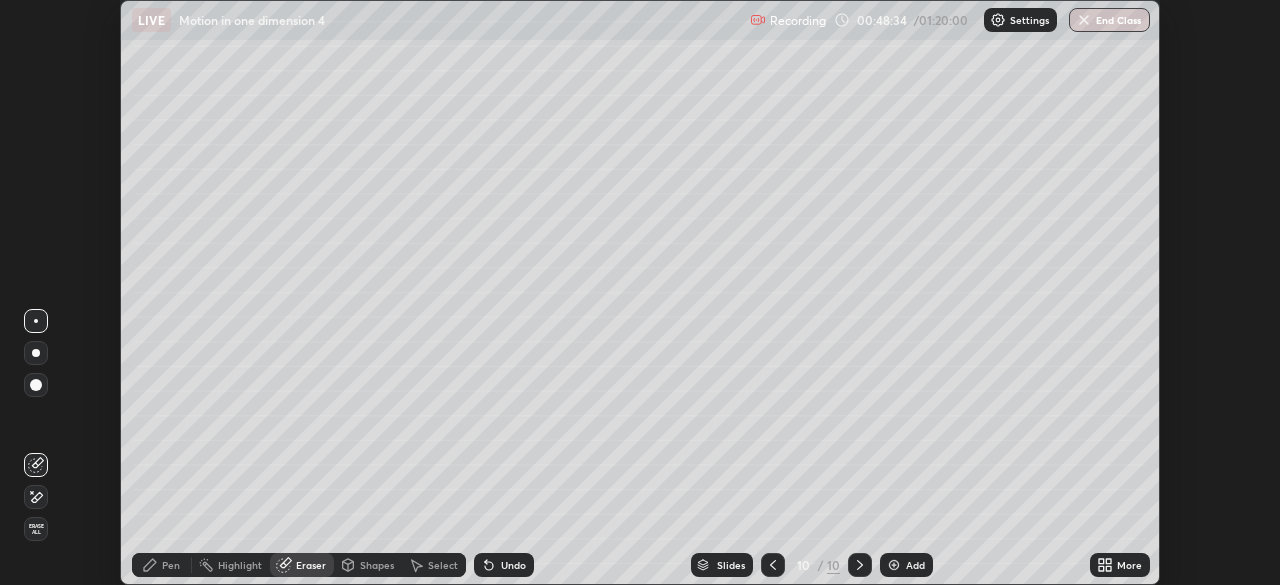 click on "Pen" at bounding box center (171, 565) 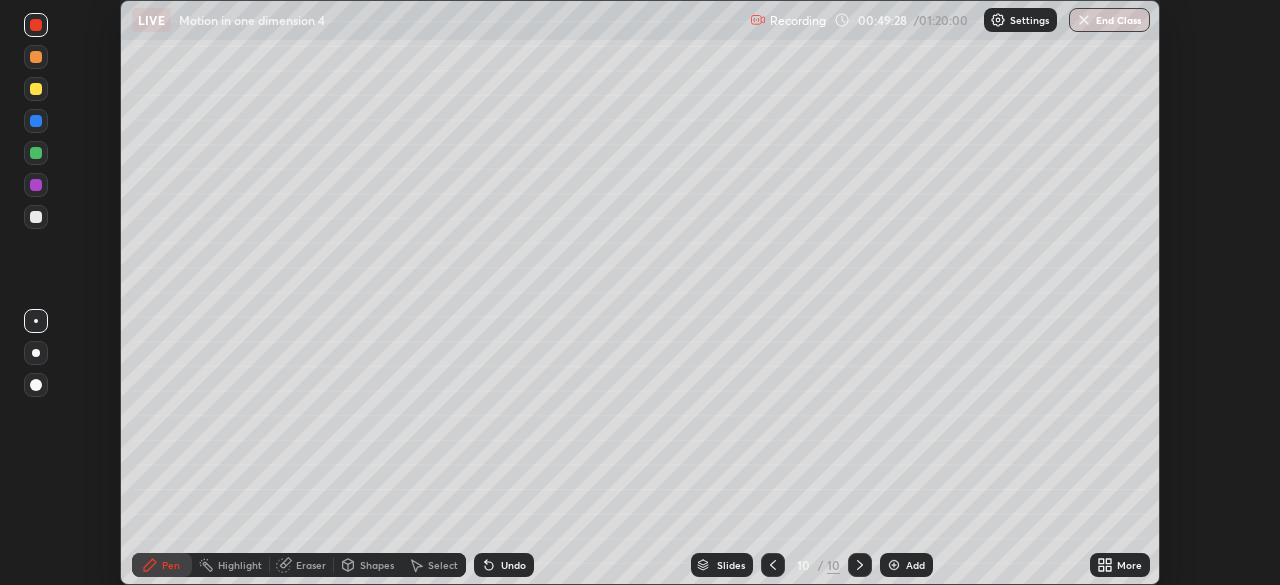 click on "Setting up your live class" at bounding box center [640, 292] 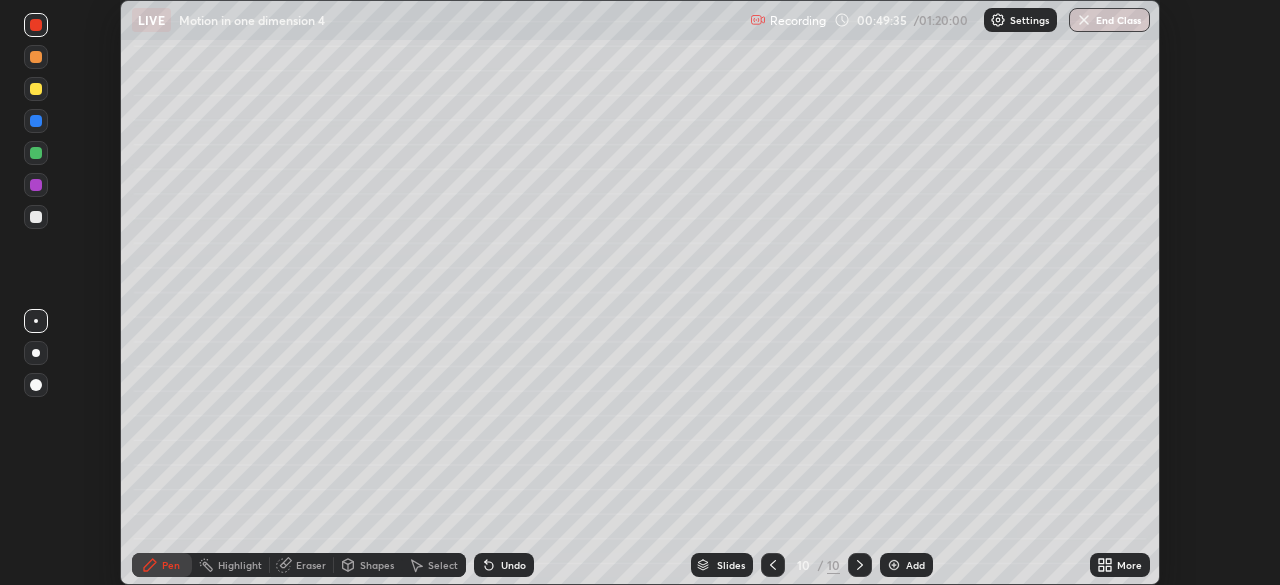 click on "Add" at bounding box center (906, 565) 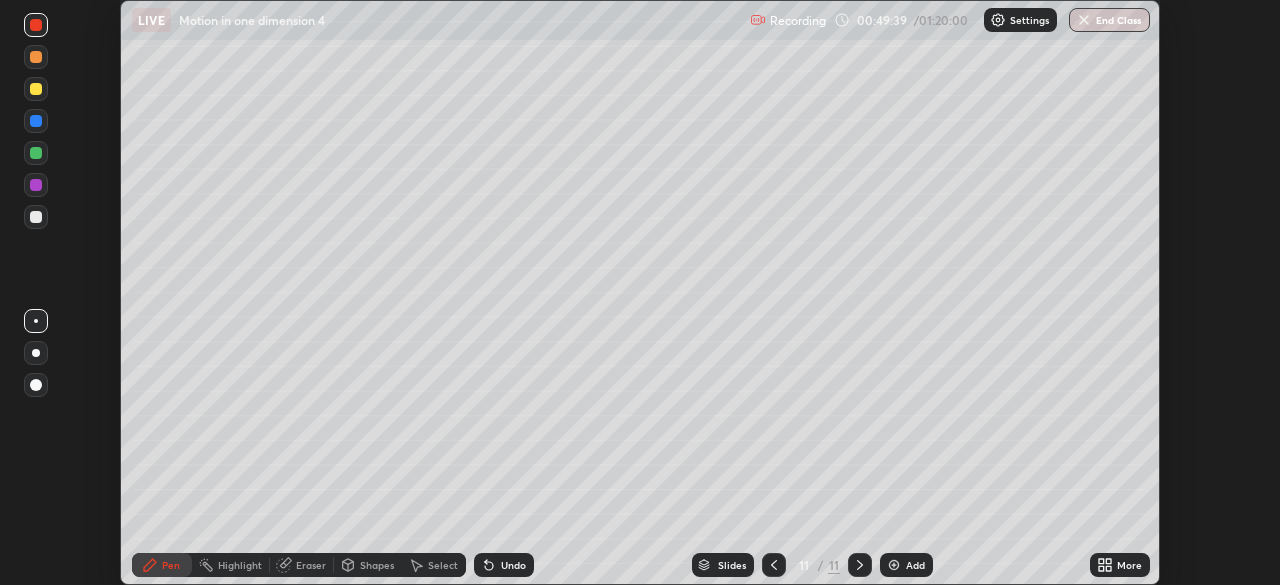 click at bounding box center (36, 217) 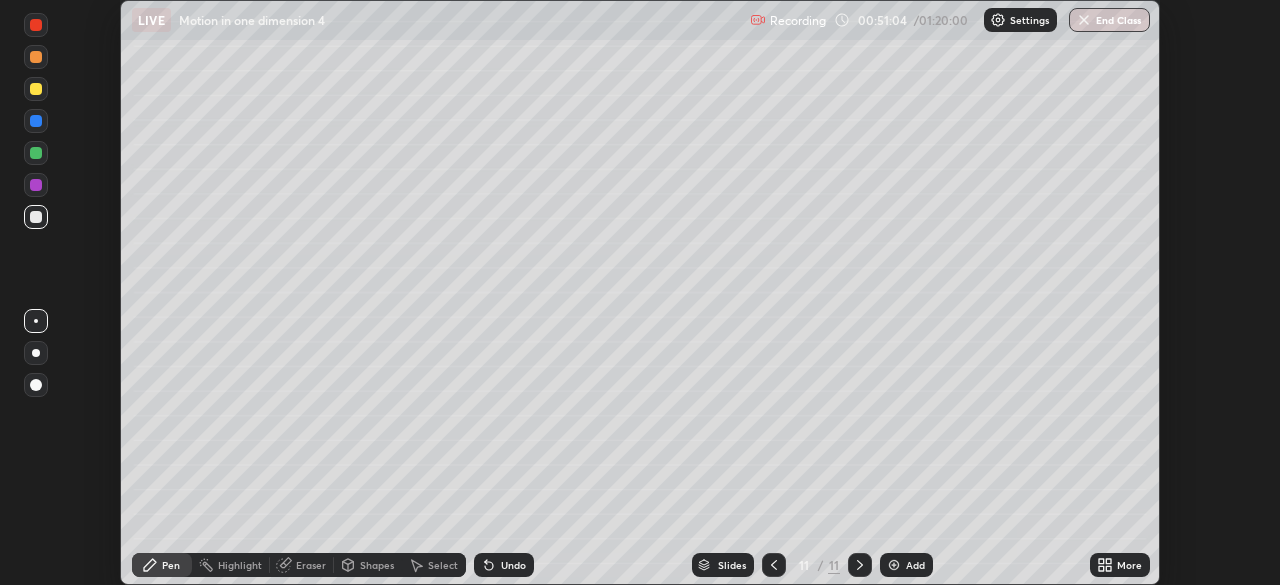 click on "Add" at bounding box center (906, 565) 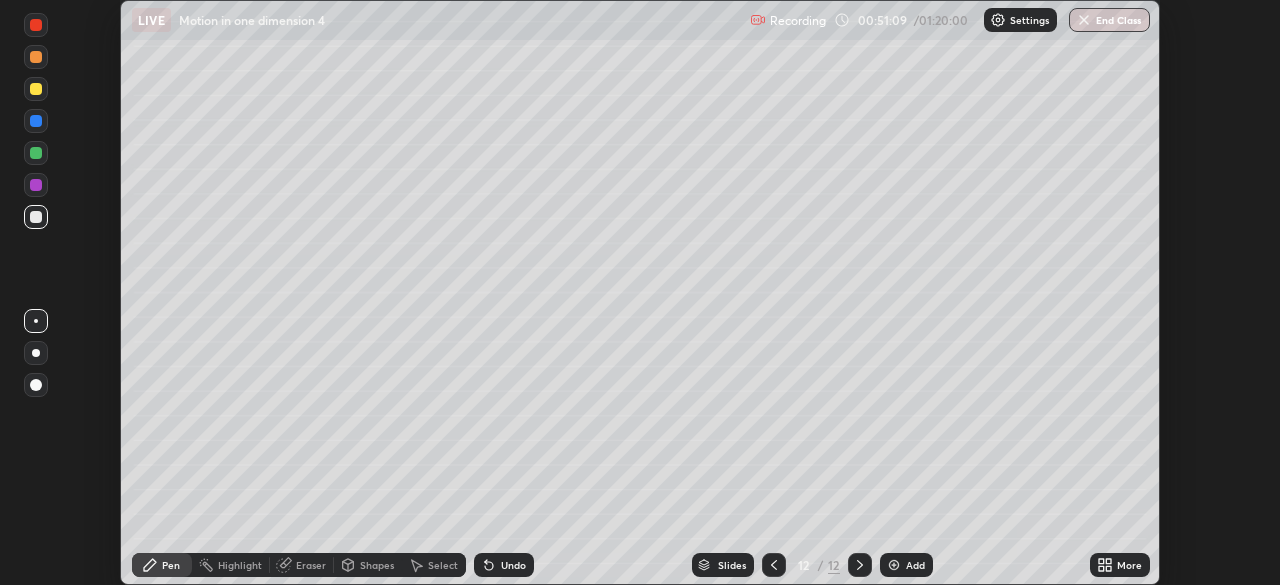 click on "Undo" at bounding box center [504, 565] 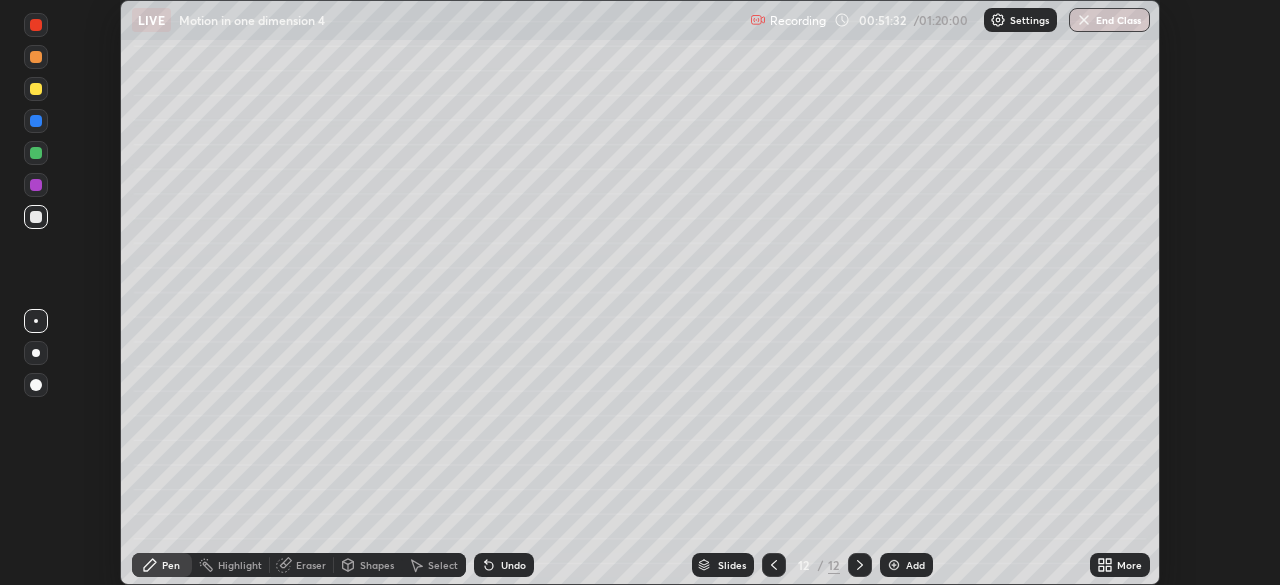click 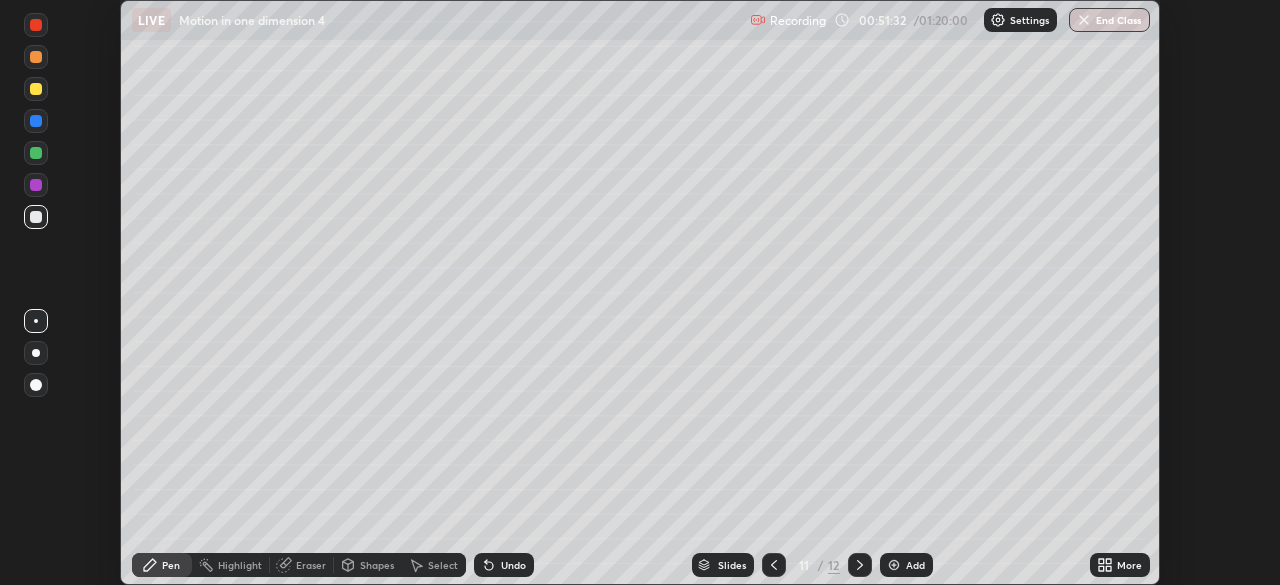 click 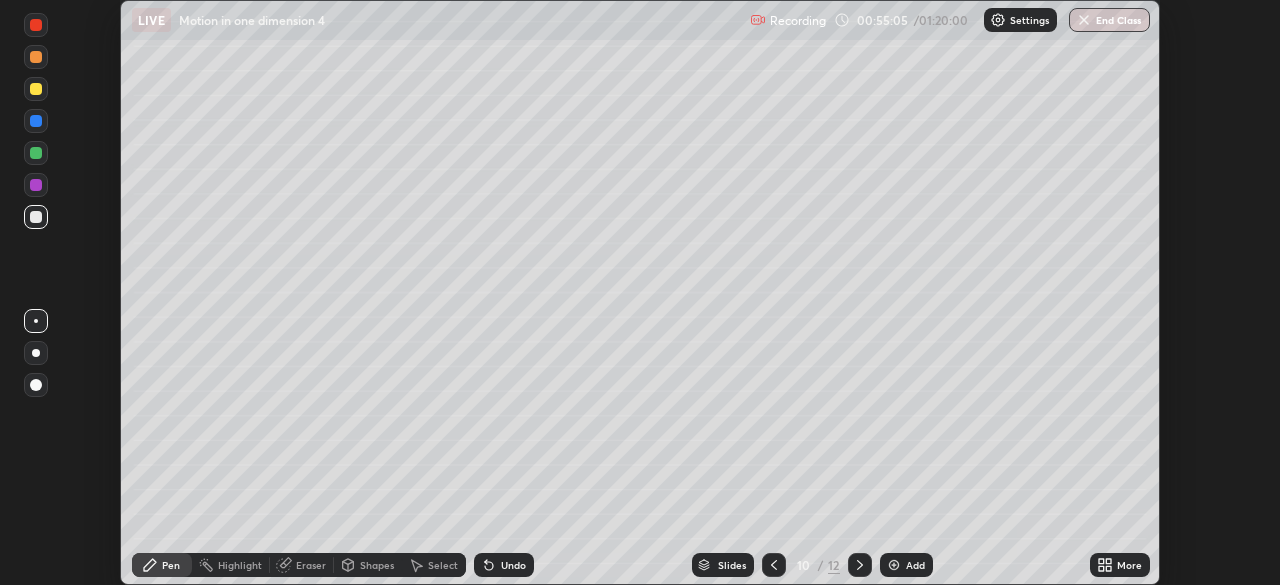 click 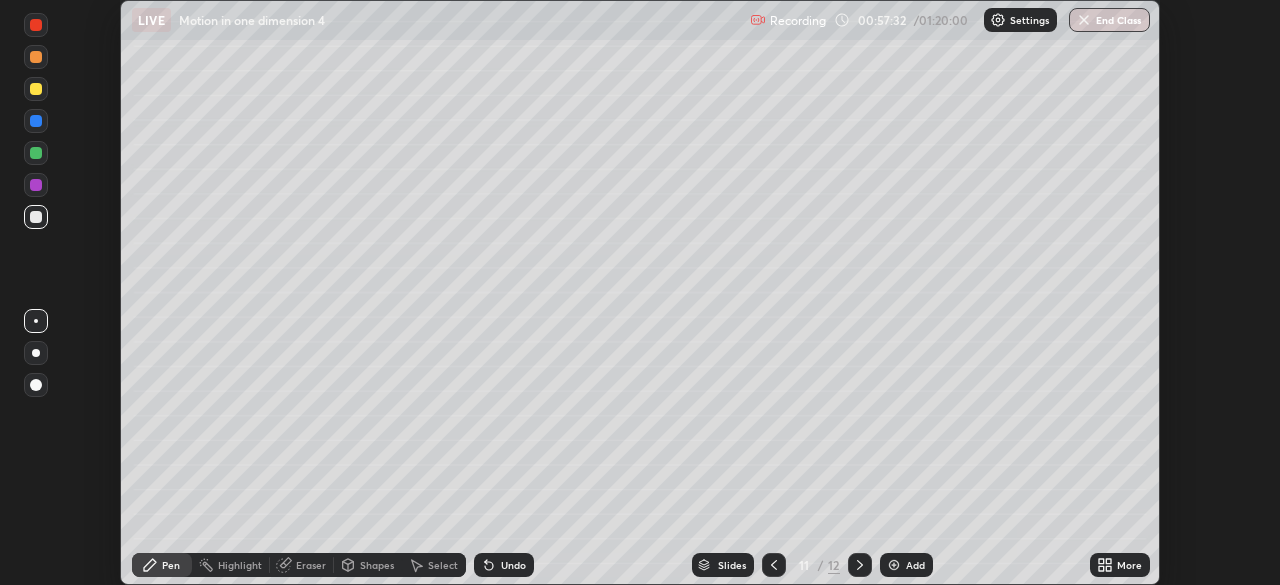click at bounding box center [860, 565] 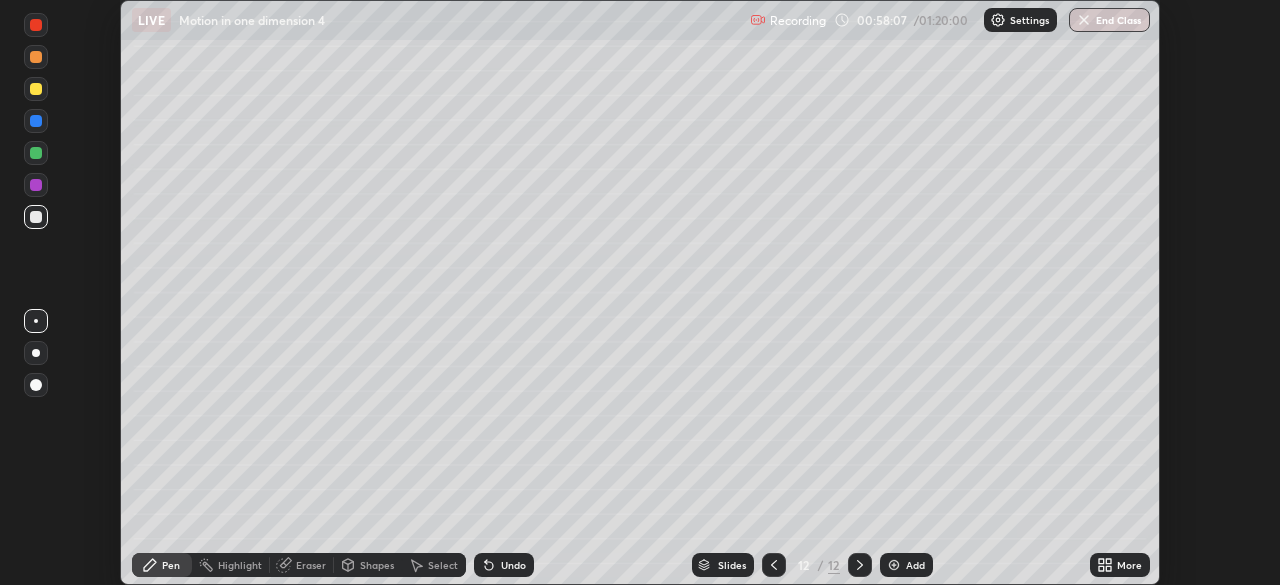 click at bounding box center [36, 353] 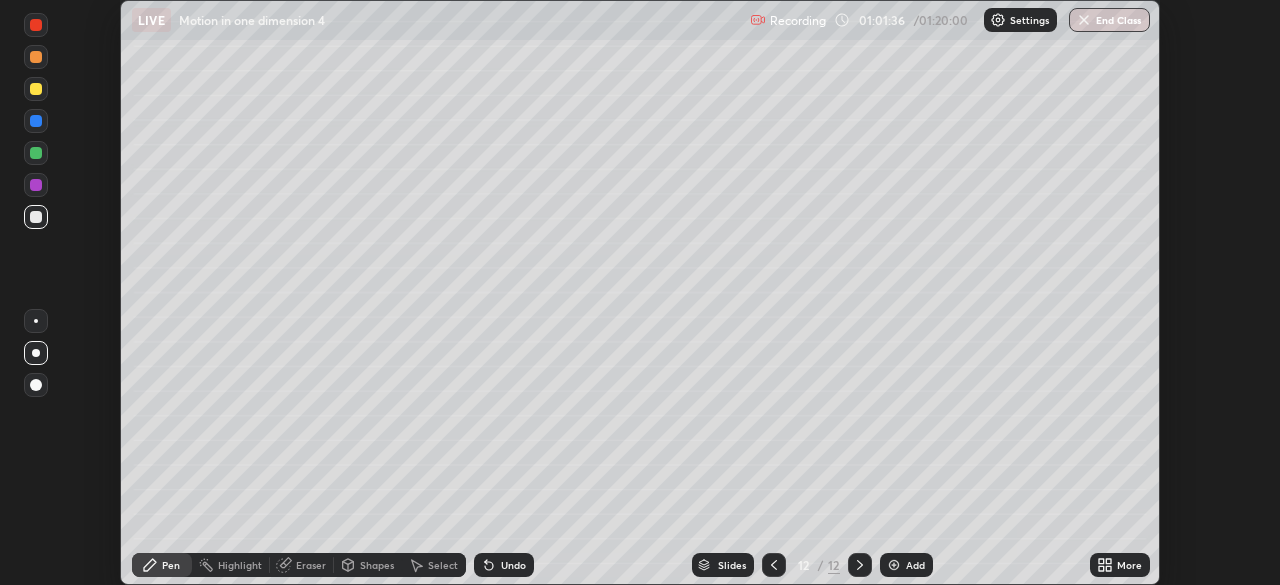 click 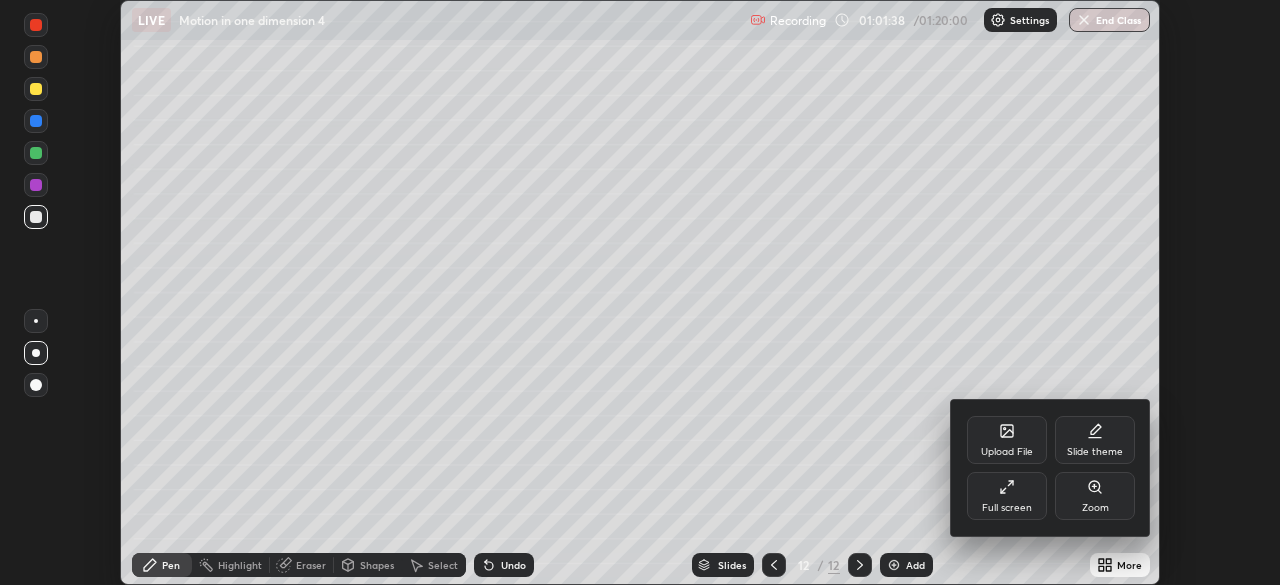 click at bounding box center (640, 292) 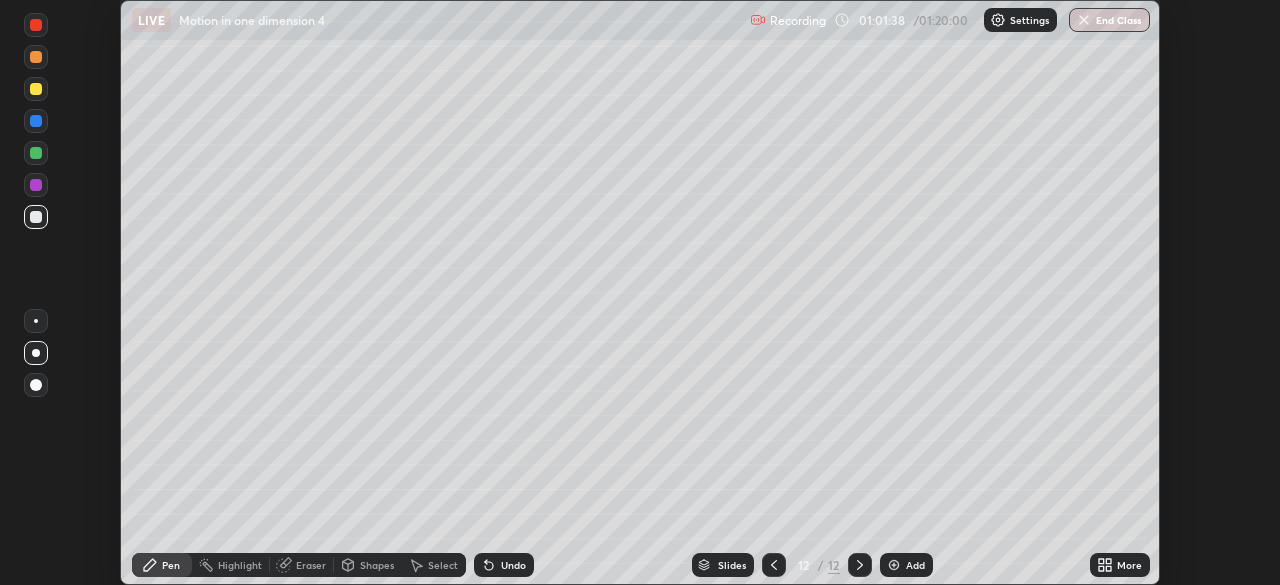 click on "Add" at bounding box center [915, 565] 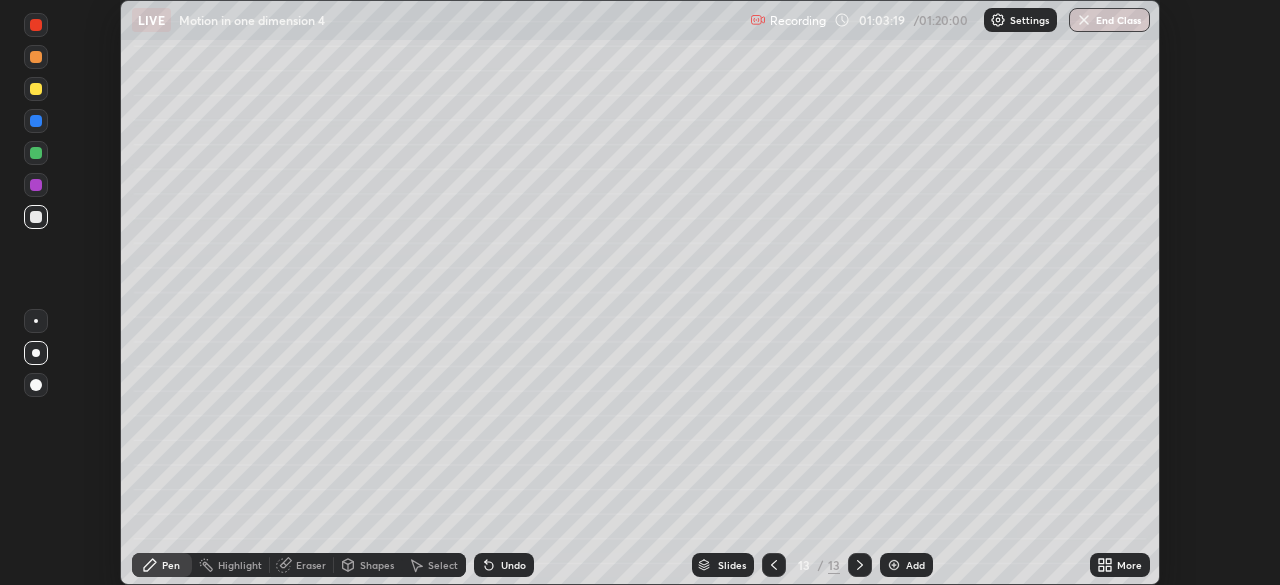 click on "Eraser" at bounding box center (311, 565) 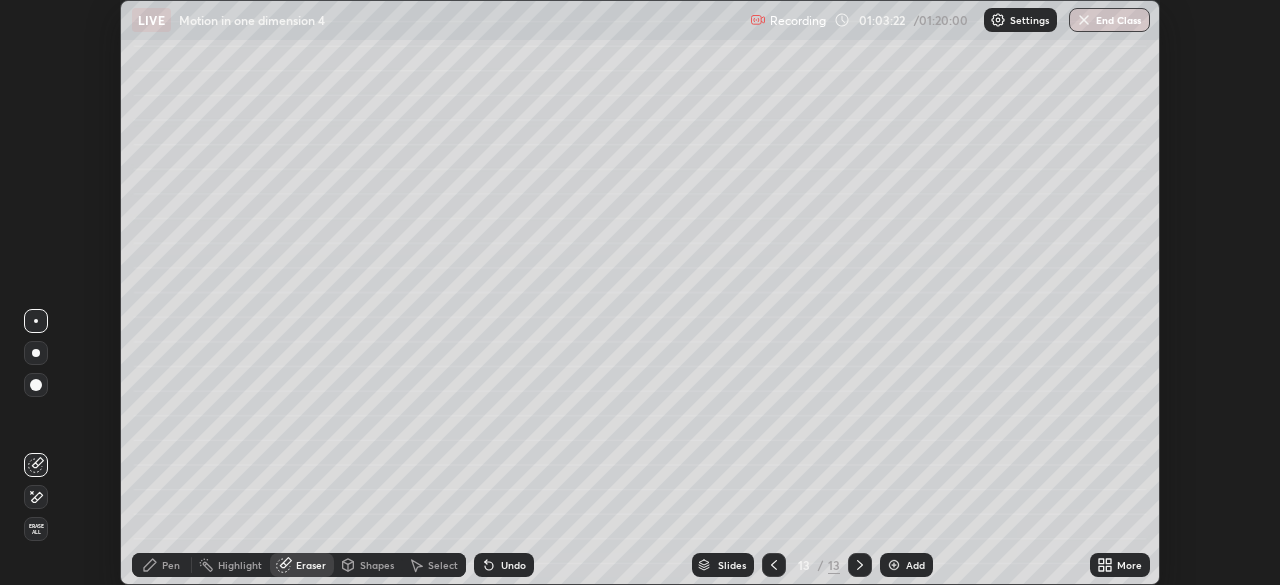 click on "Pen" at bounding box center (171, 565) 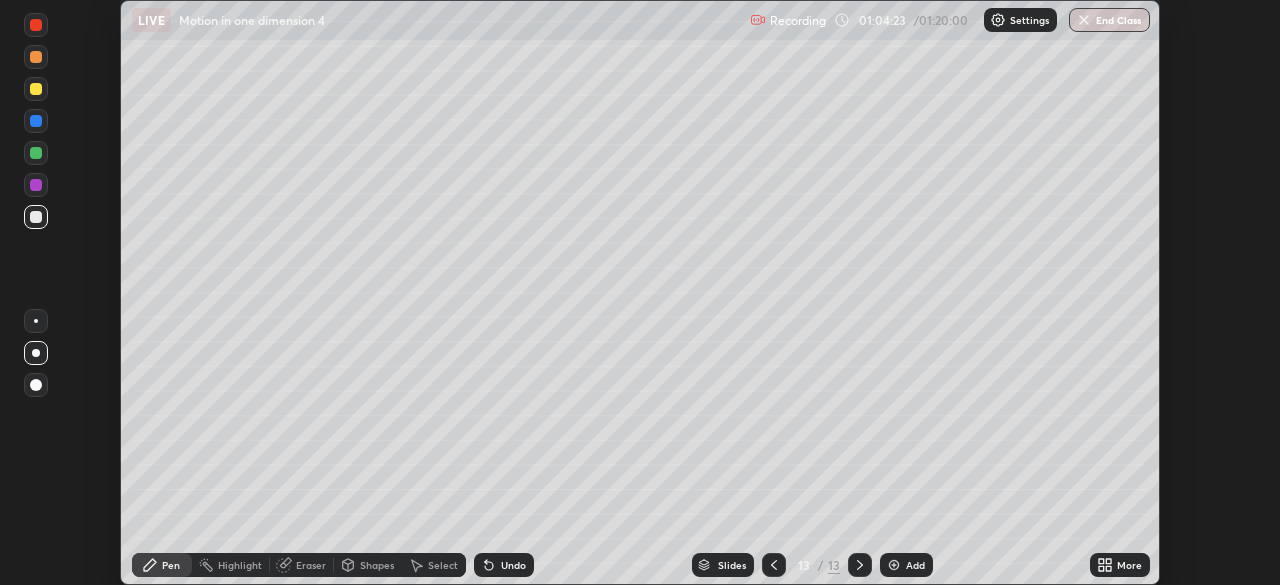 click on "Add" at bounding box center [915, 565] 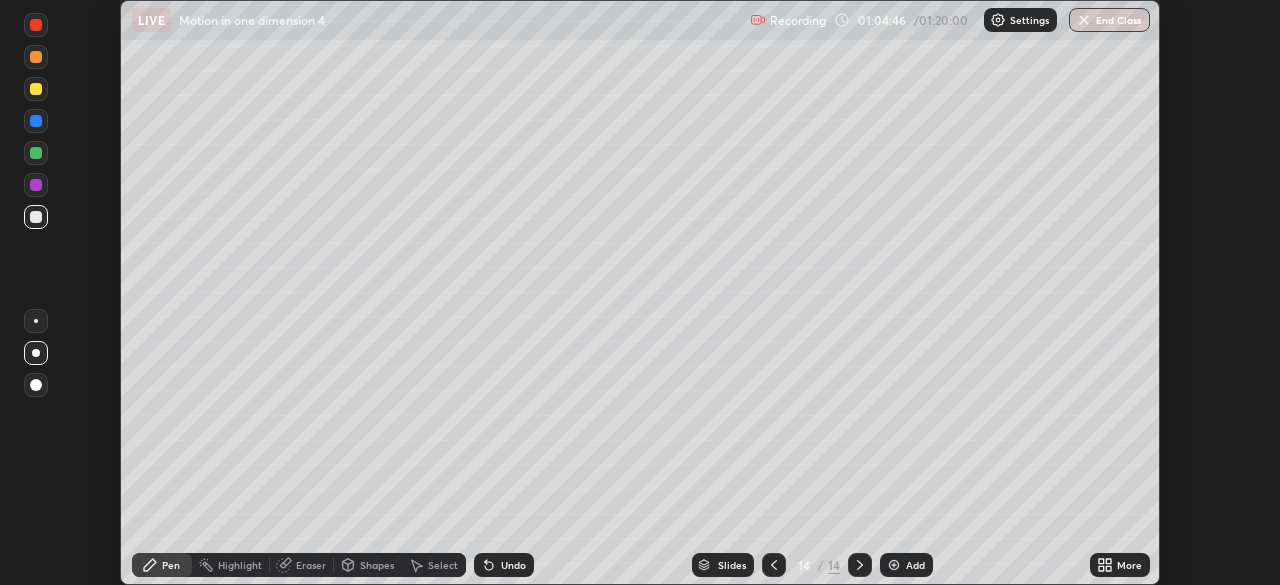 click 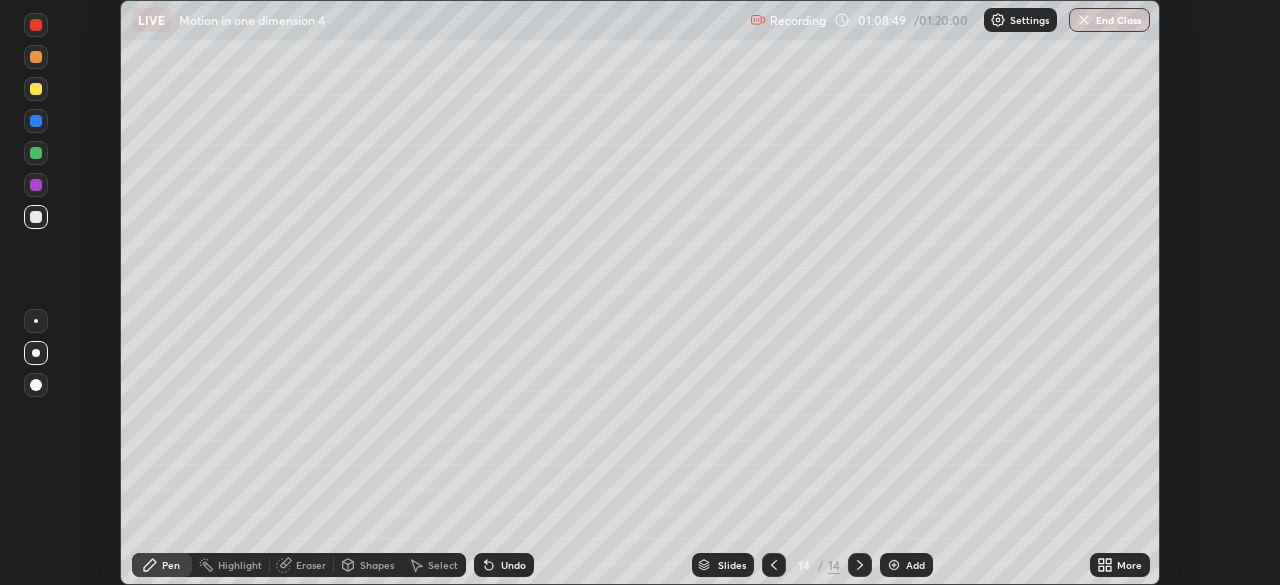 click at bounding box center (894, 565) 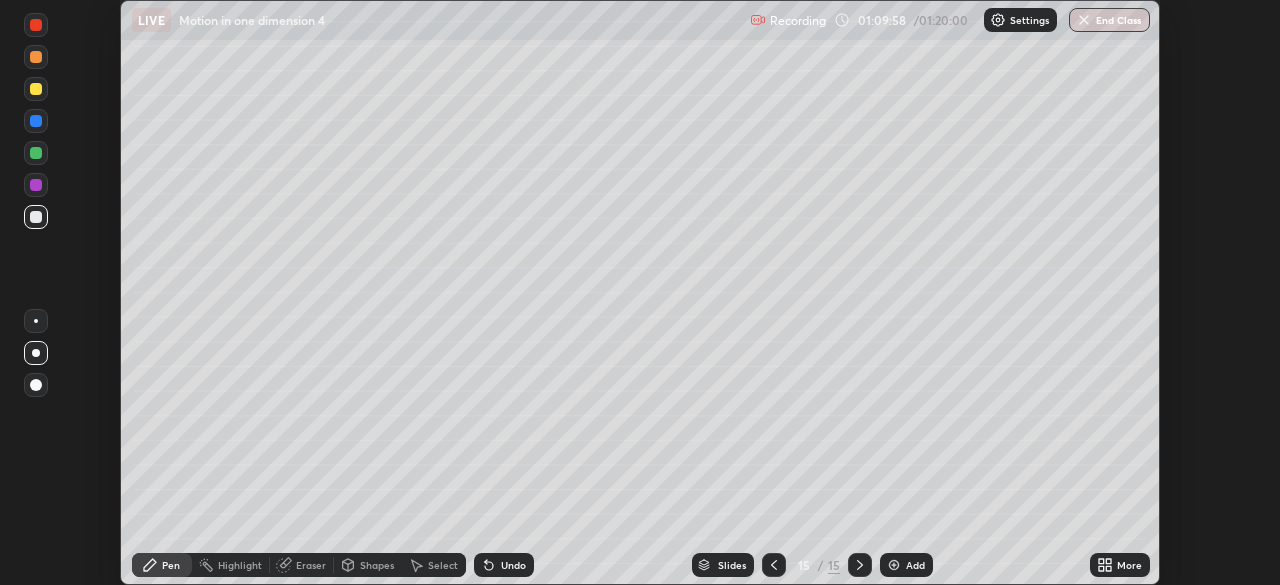 click at bounding box center (36, 217) 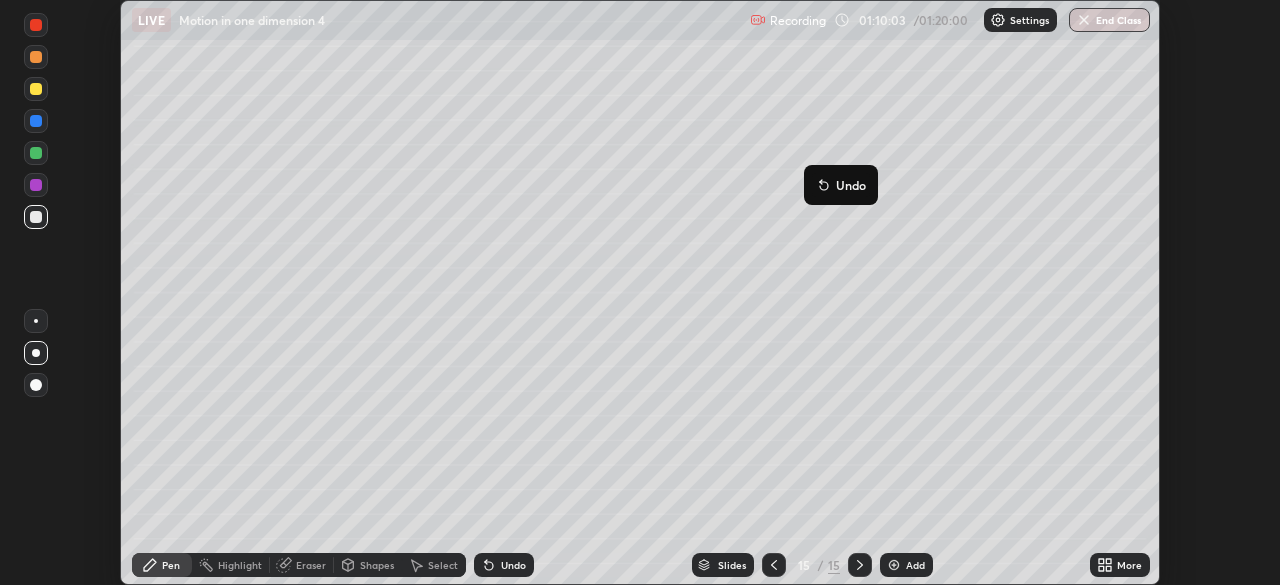 click on "Undo" at bounding box center [841, 185] 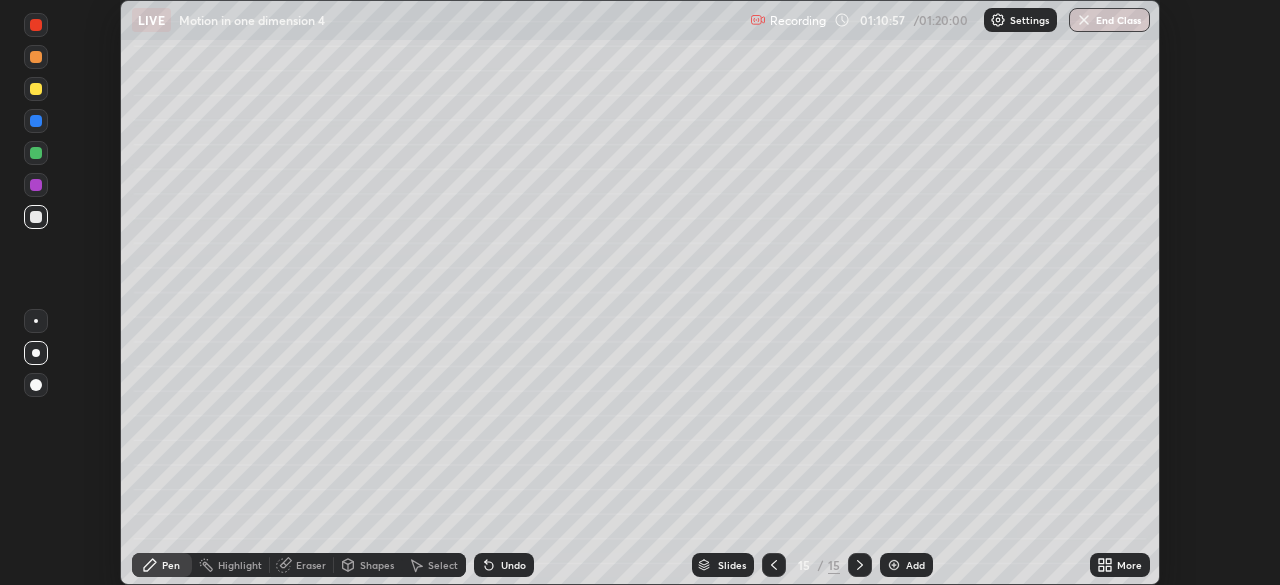 click 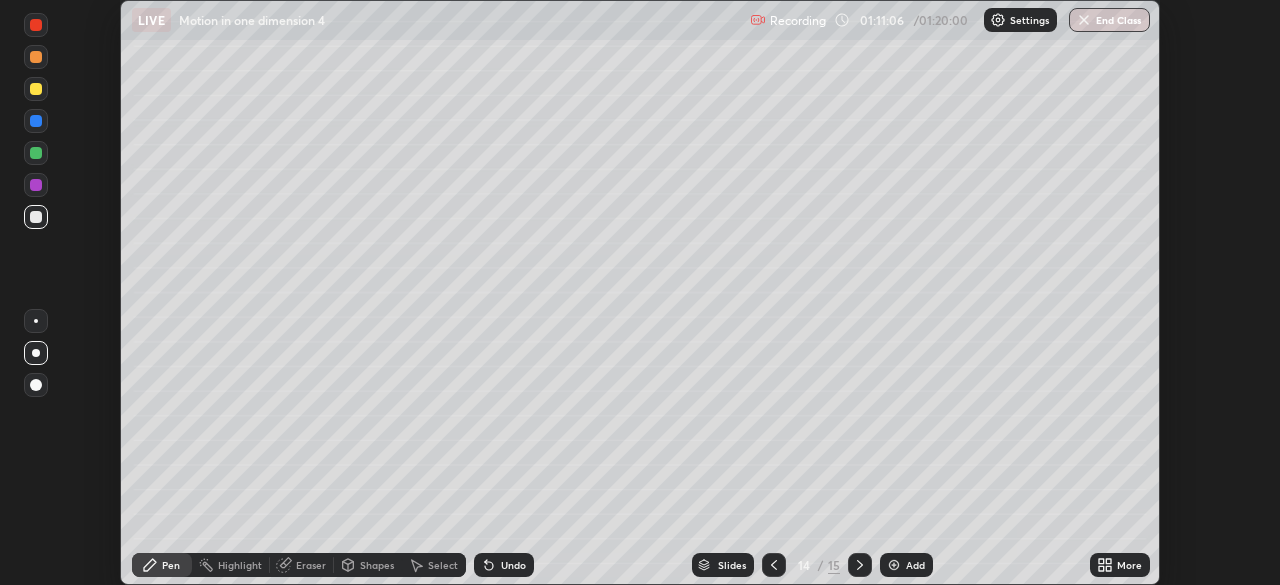 click 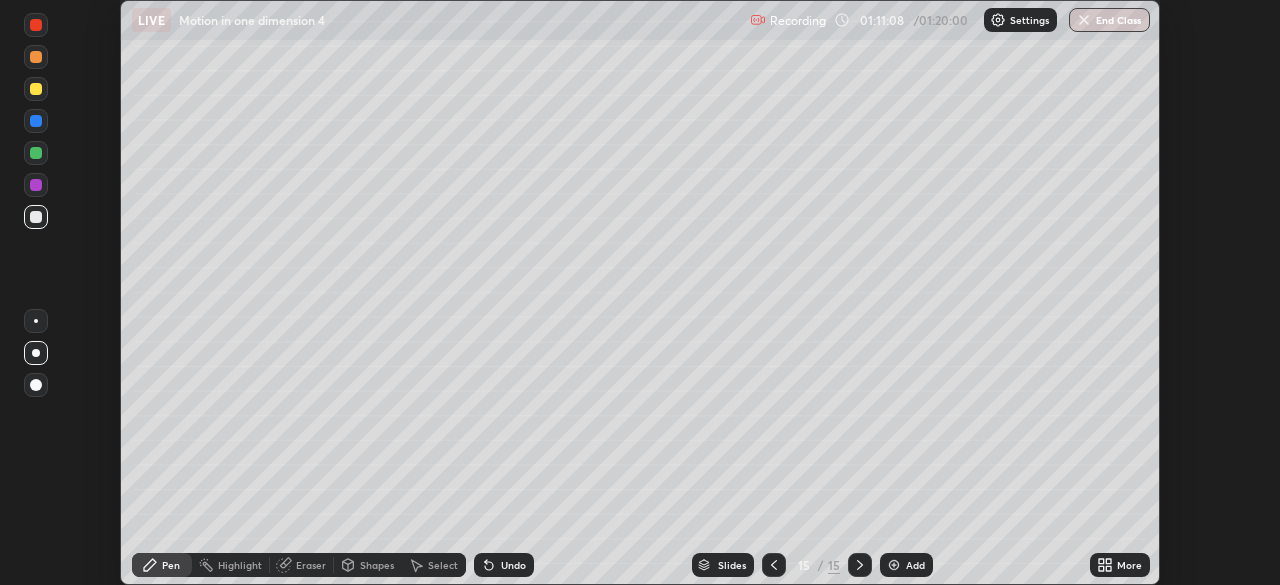 click at bounding box center (894, 565) 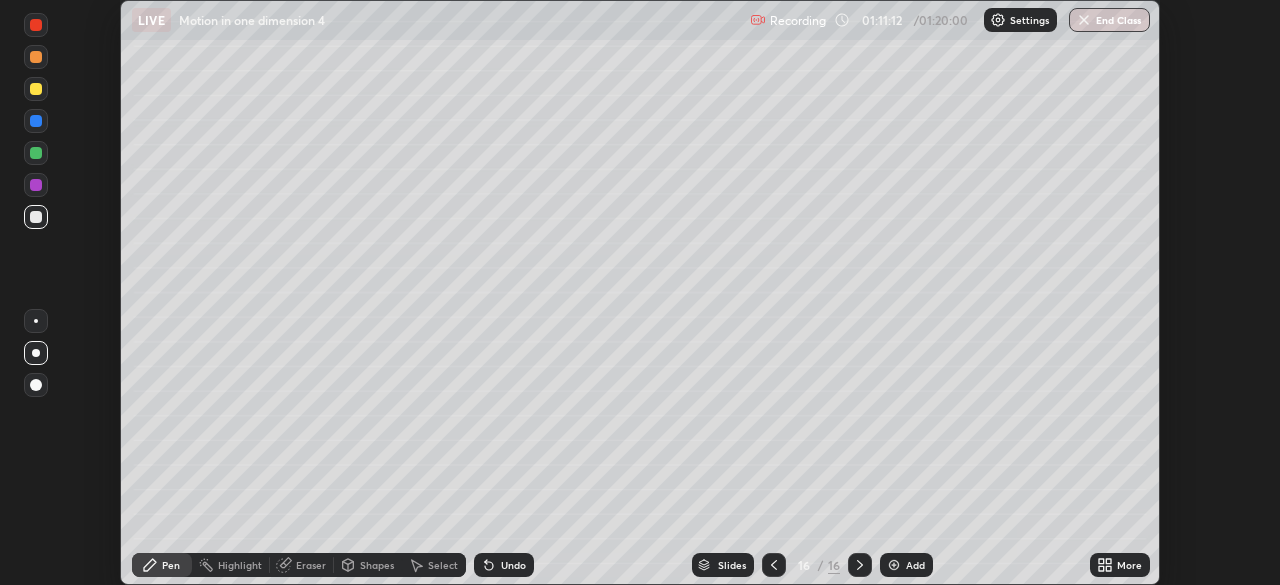 click at bounding box center (36, 217) 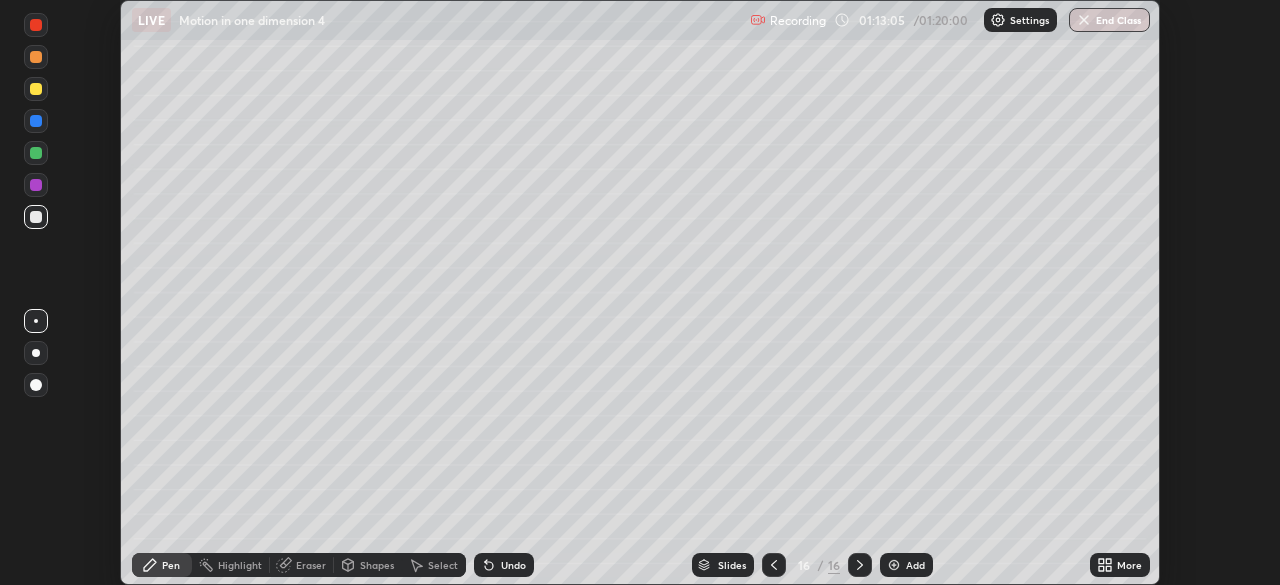 click at bounding box center [36, 121] 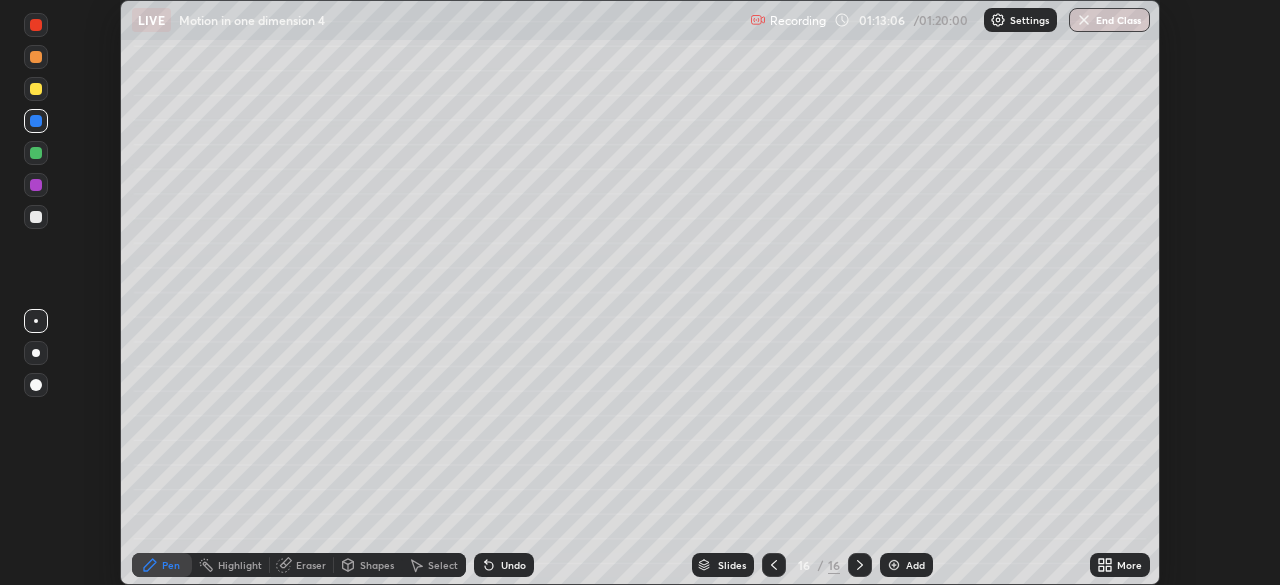 click at bounding box center [36, 89] 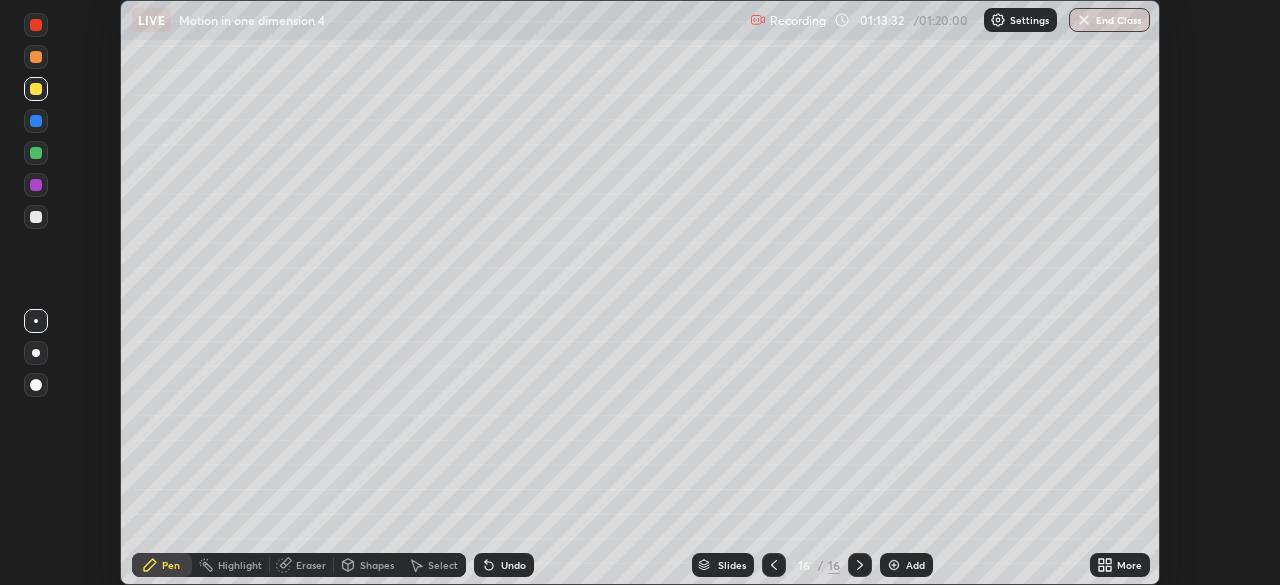click on "Eraser" at bounding box center (311, 565) 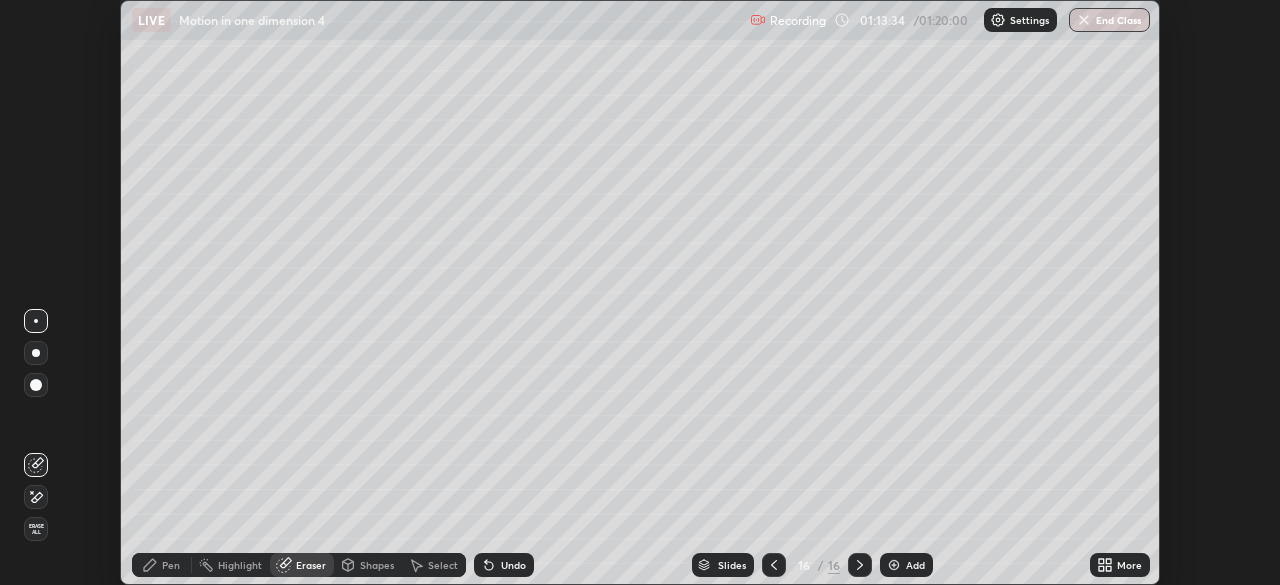 click on "Pen" at bounding box center (171, 565) 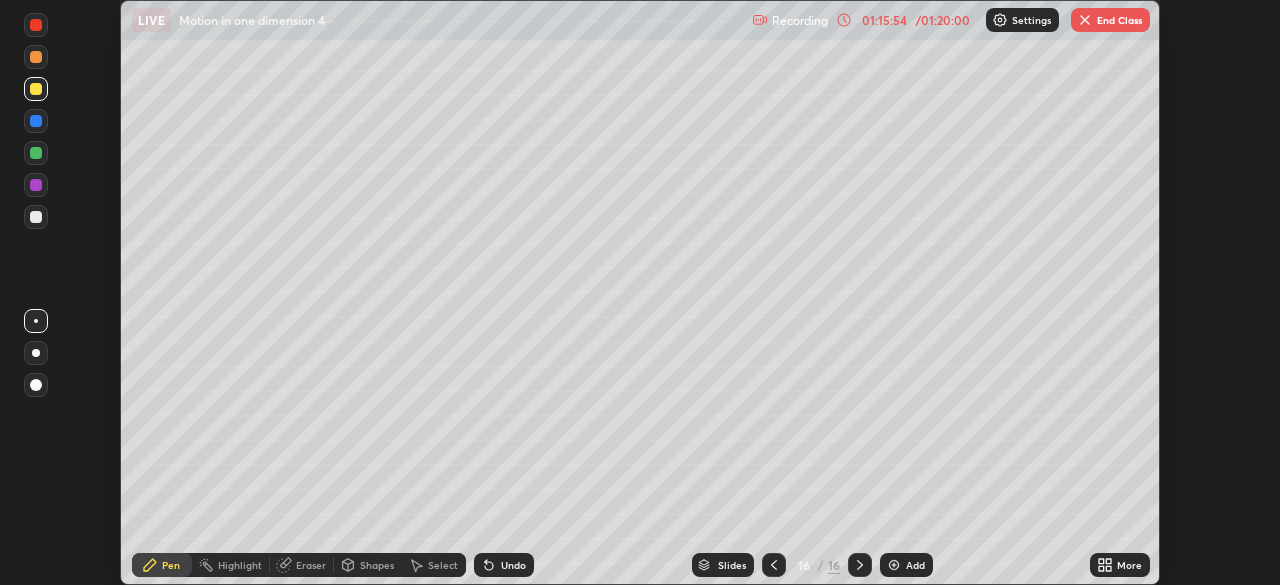 click at bounding box center (1085, 20) 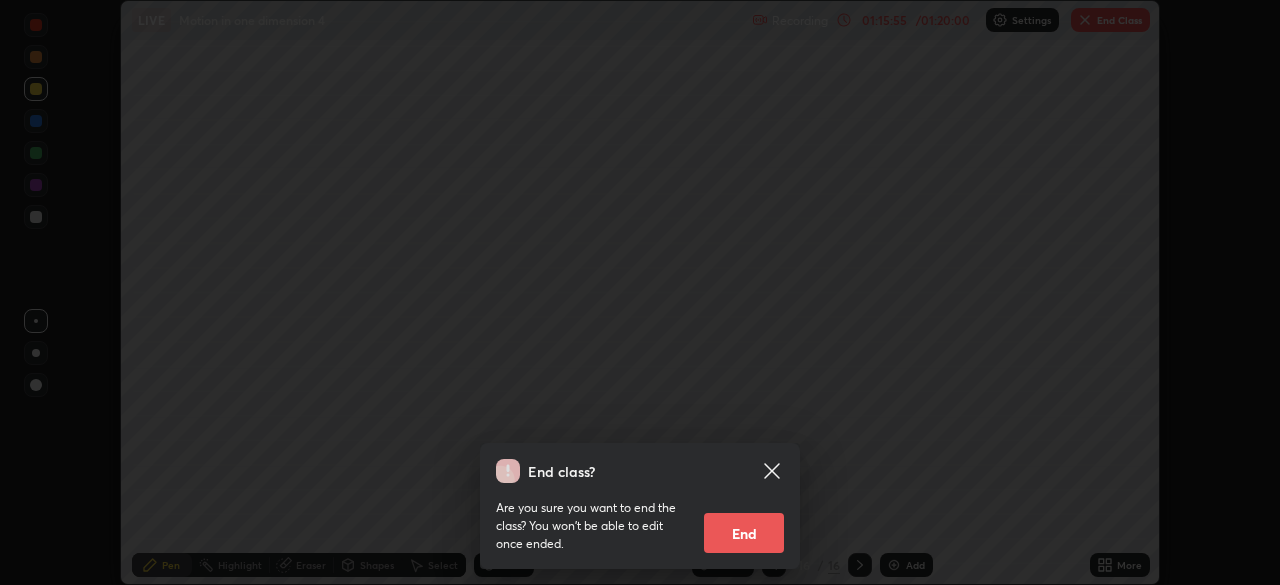 click on "End" at bounding box center (744, 533) 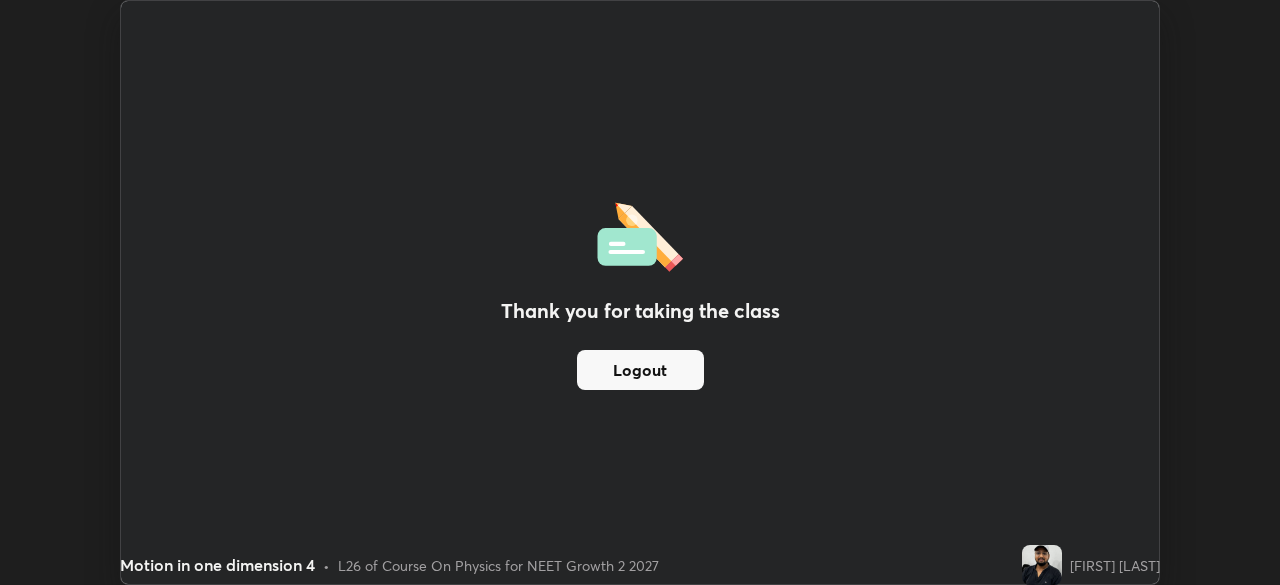 click on "Logout" at bounding box center (640, 370) 